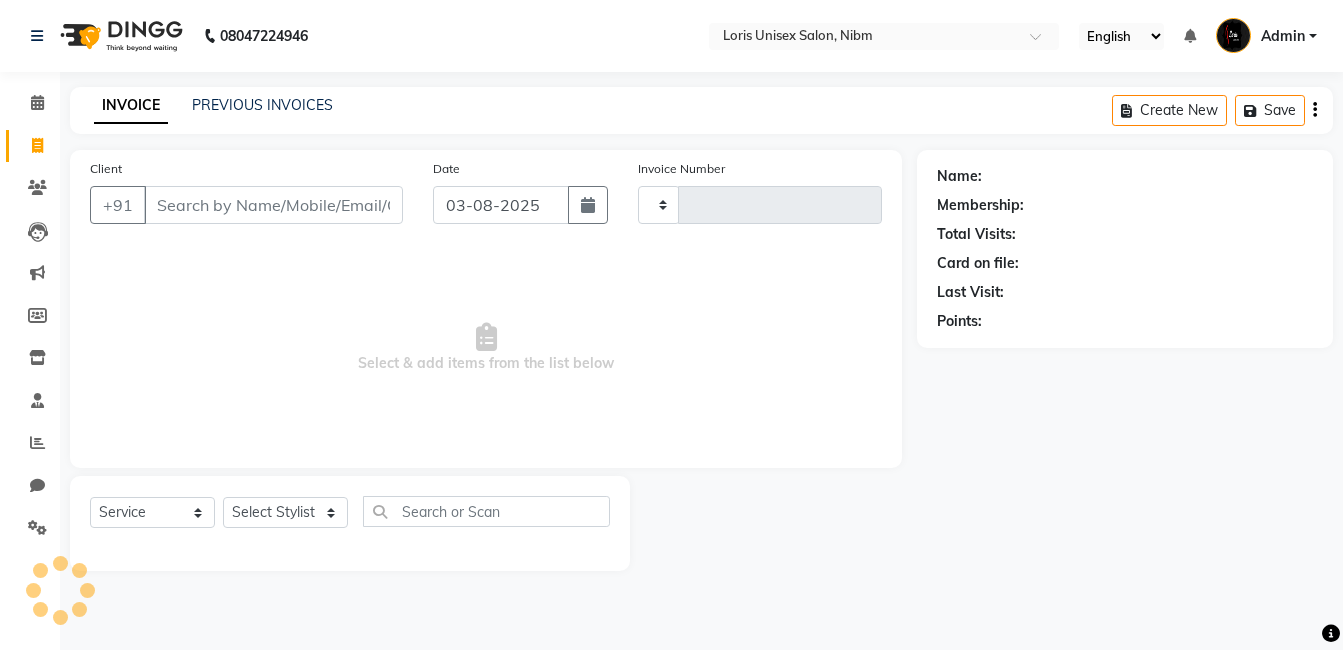 select on "service" 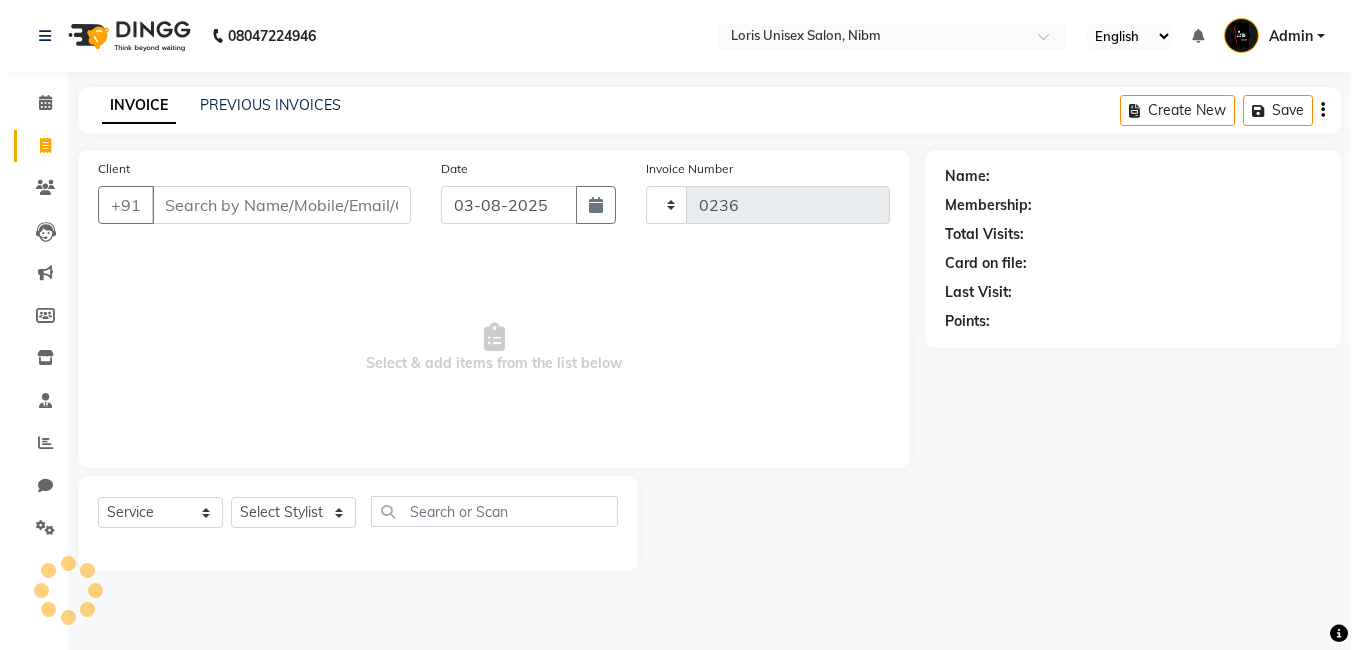 scroll, scrollTop: 0, scrollLeft: 0, axis: both 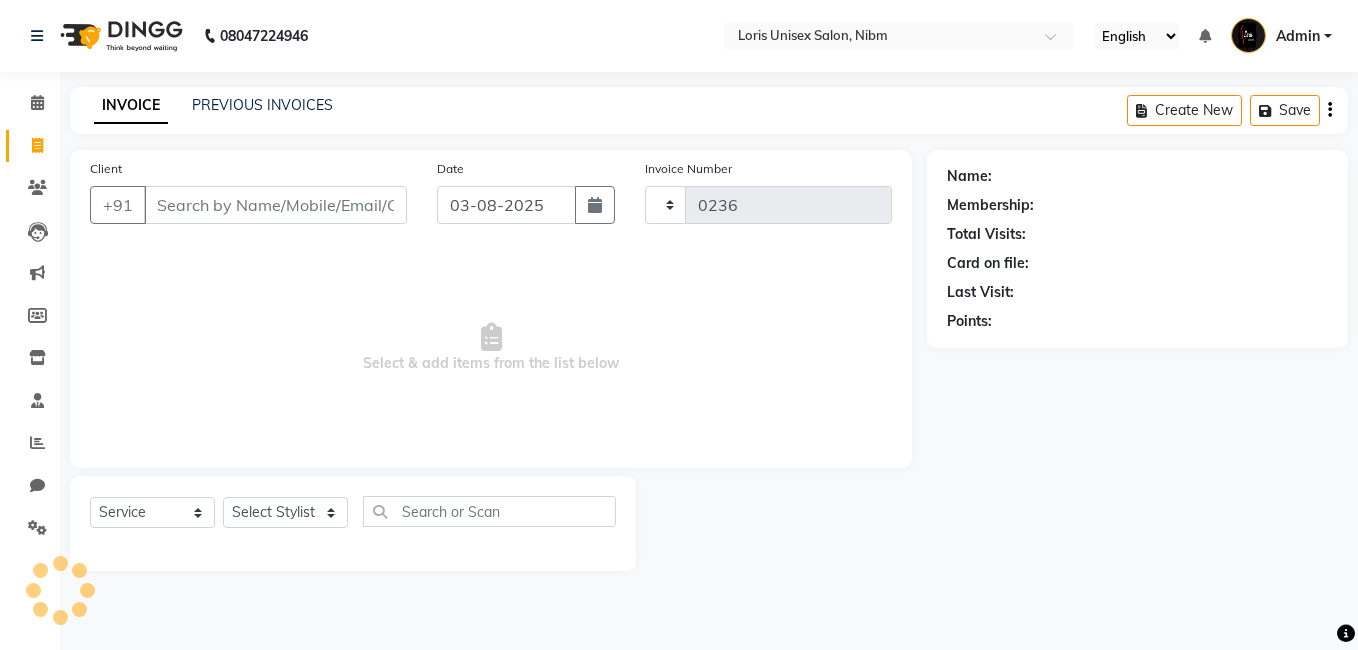 select on "2893" 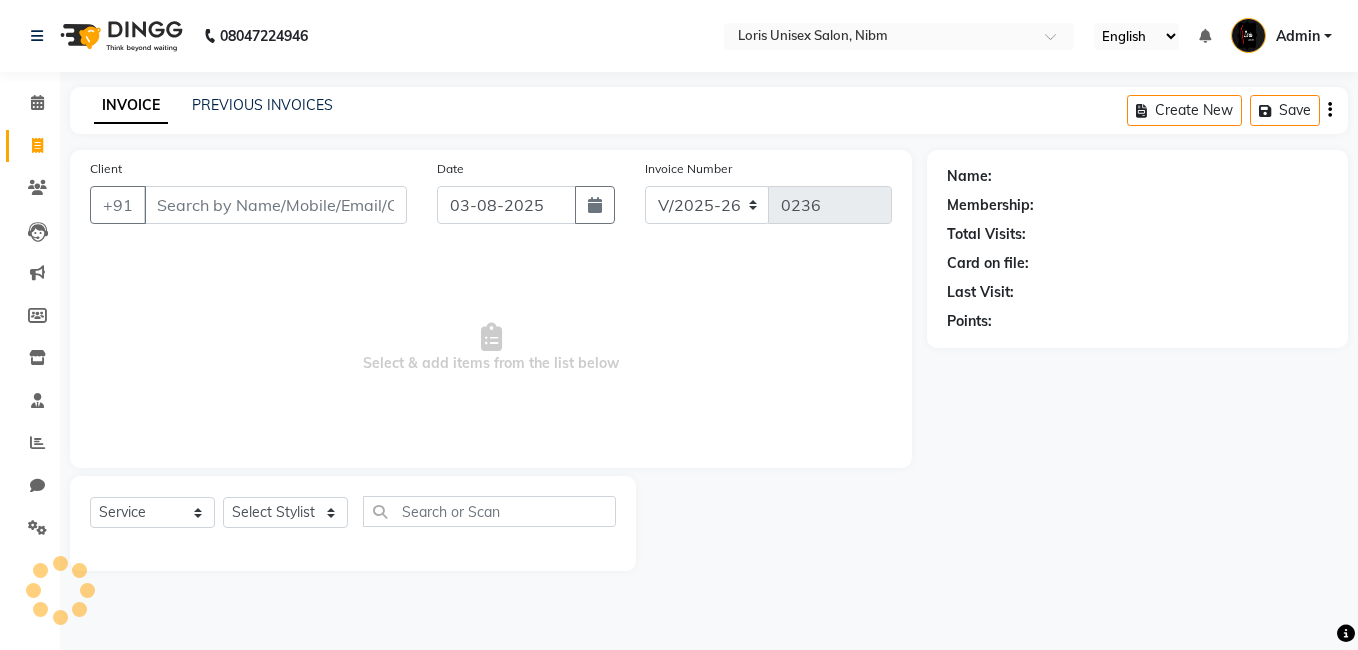 scroll, scrollTop: 0, scrollLeft: 0, axis: both 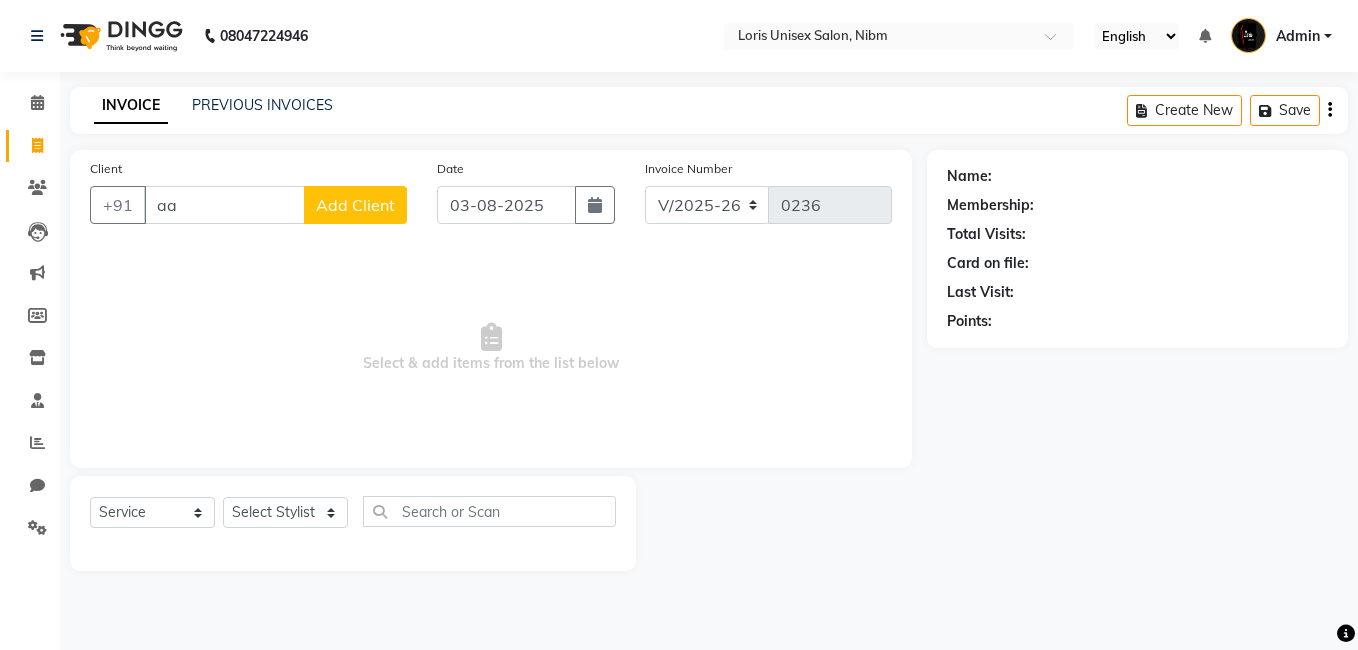 type on "a" 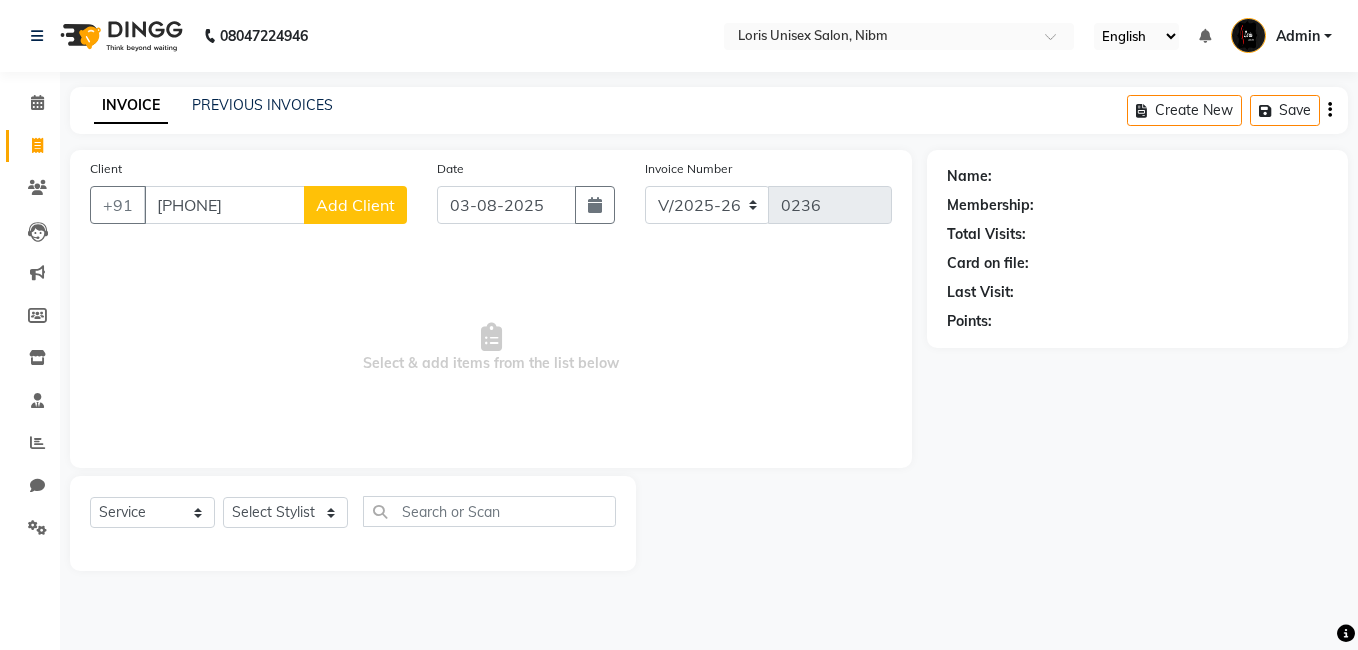 type on "[PHONE]" 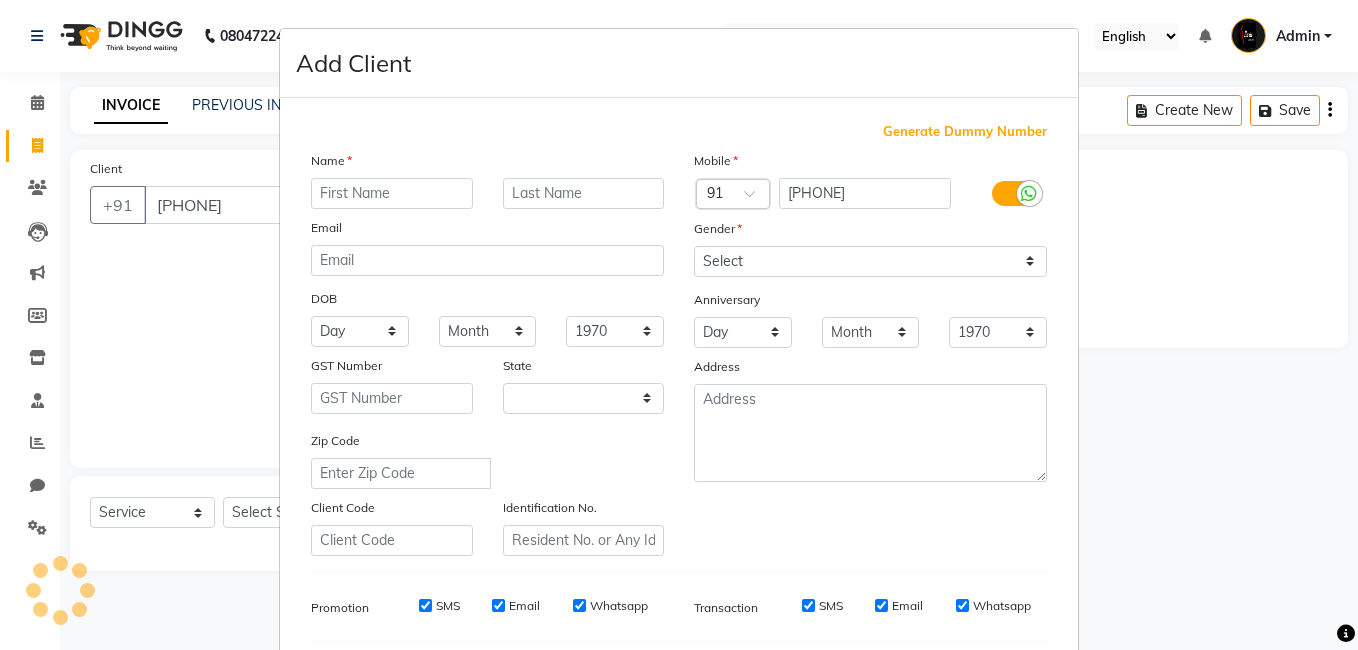 select on "22" 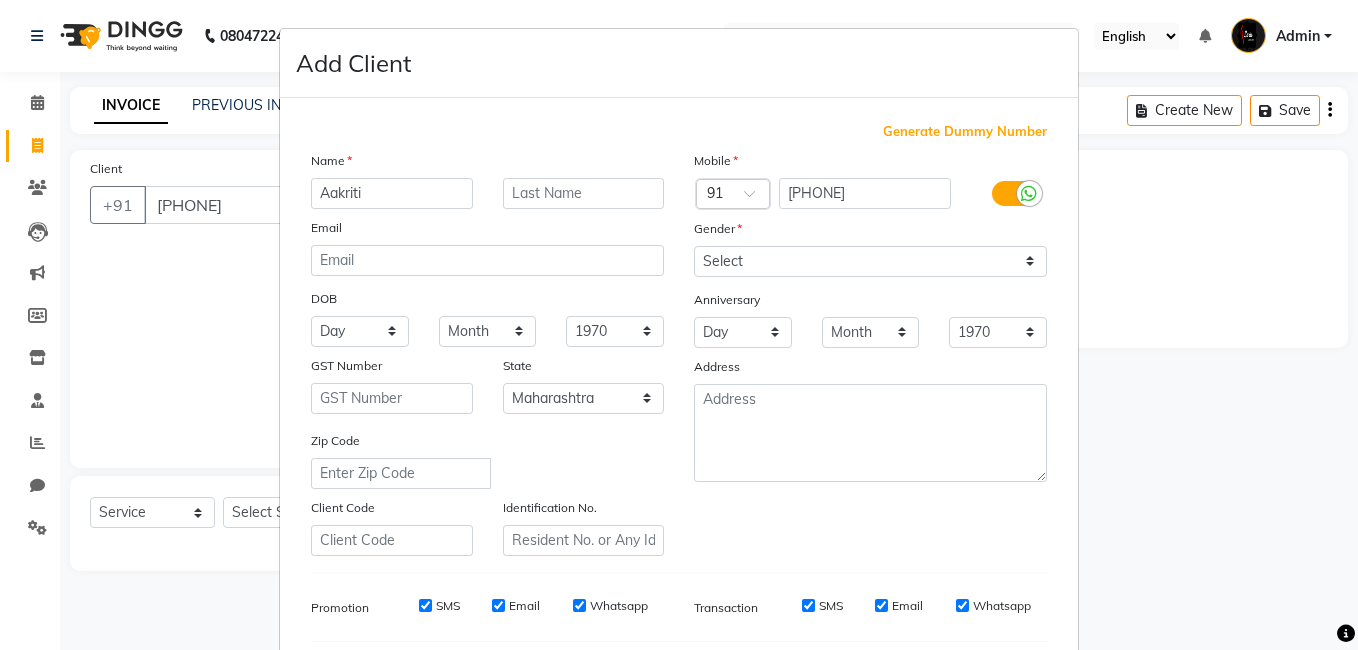 type on "Aakriti" 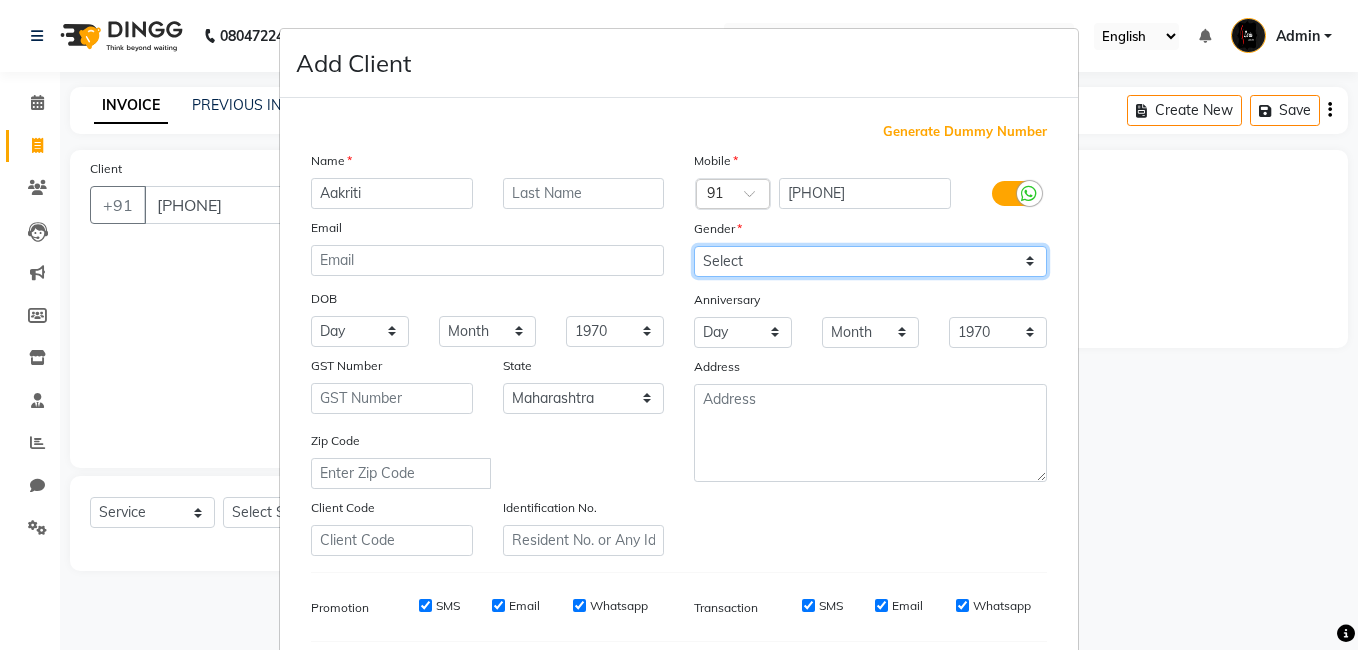 click on "Select Male Female Other Prefer Not To Say" at bounding box center [870, 261] 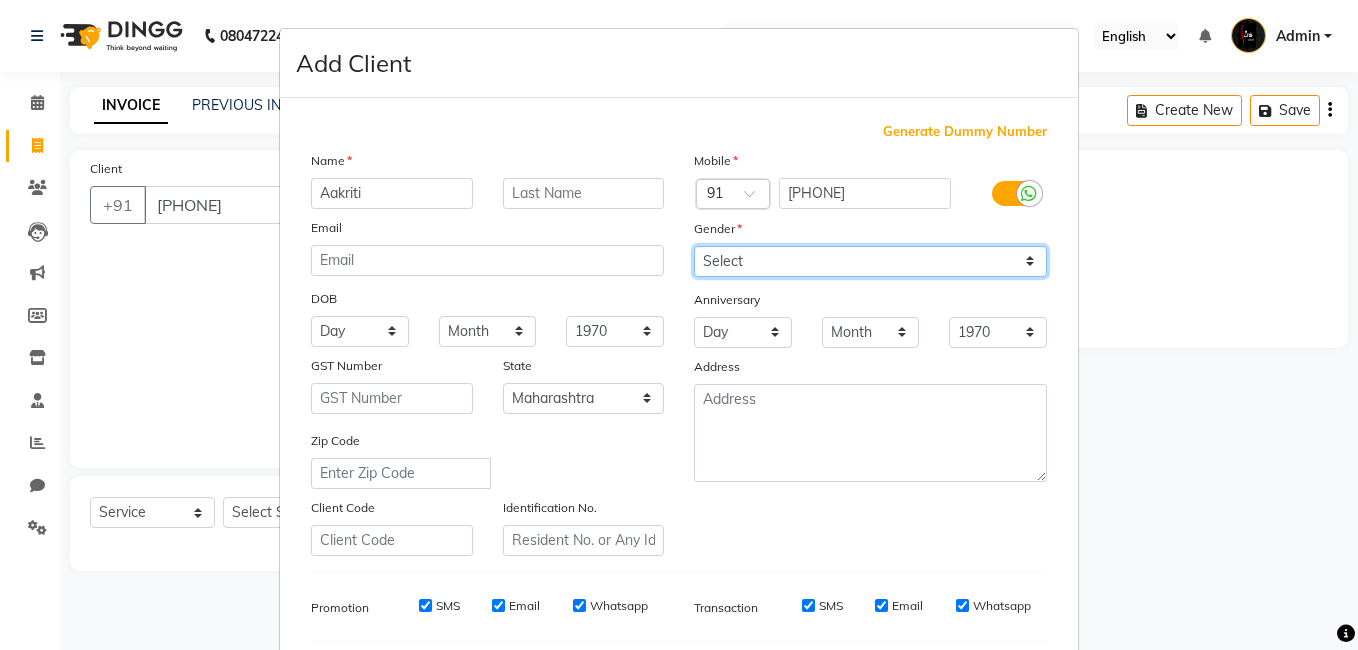 select on "female" 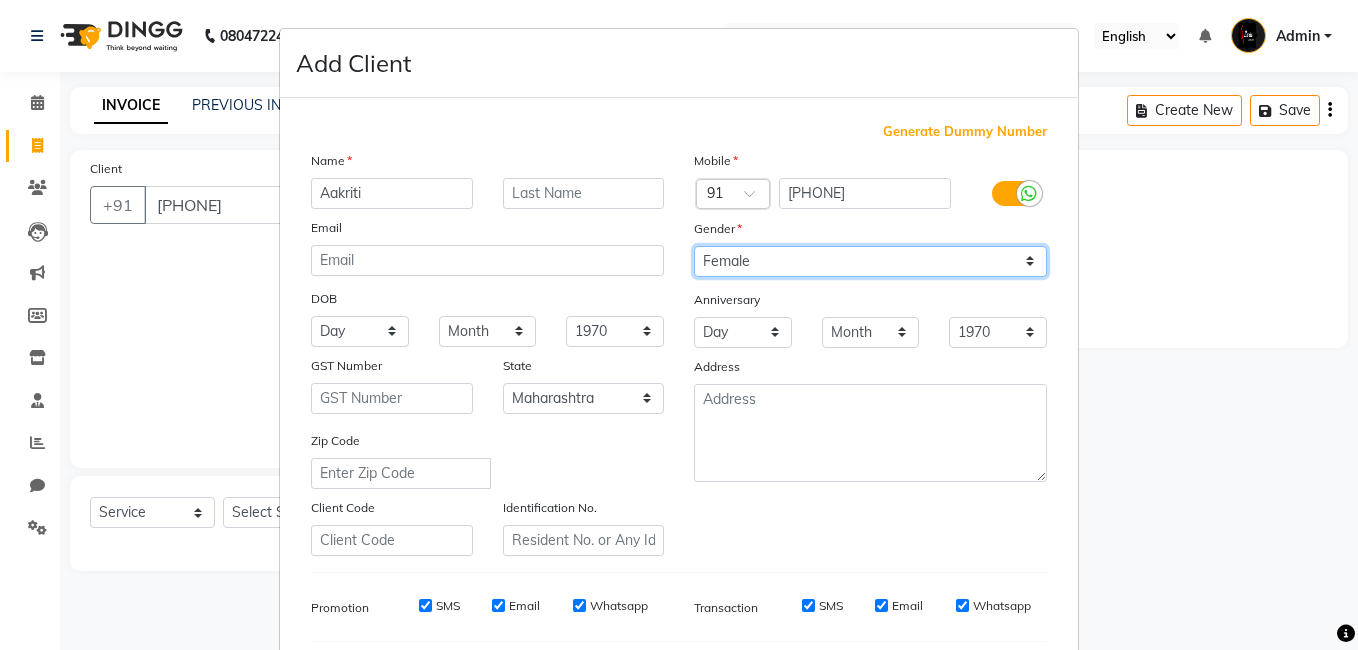click on "Select Male Female Other Prefer Not To Say" at bounding box center [870, 261] 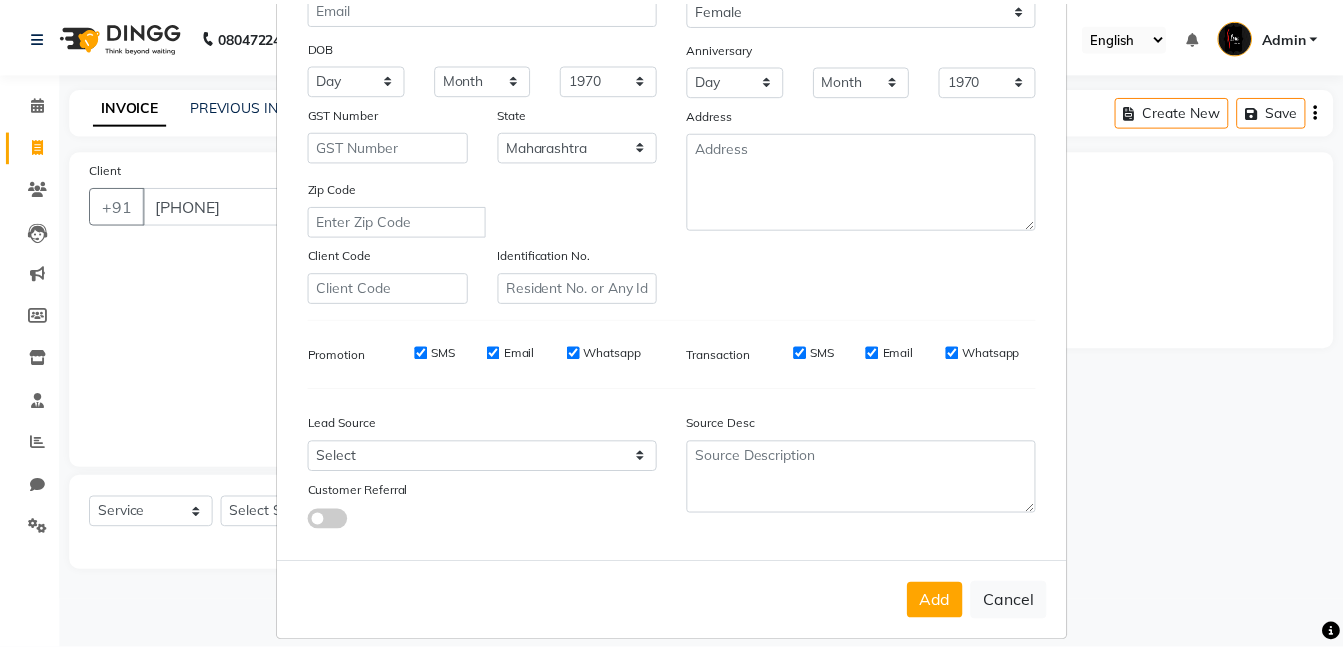 scroll, scrollTop: 273, scrollLeft: 0, axis: vertical 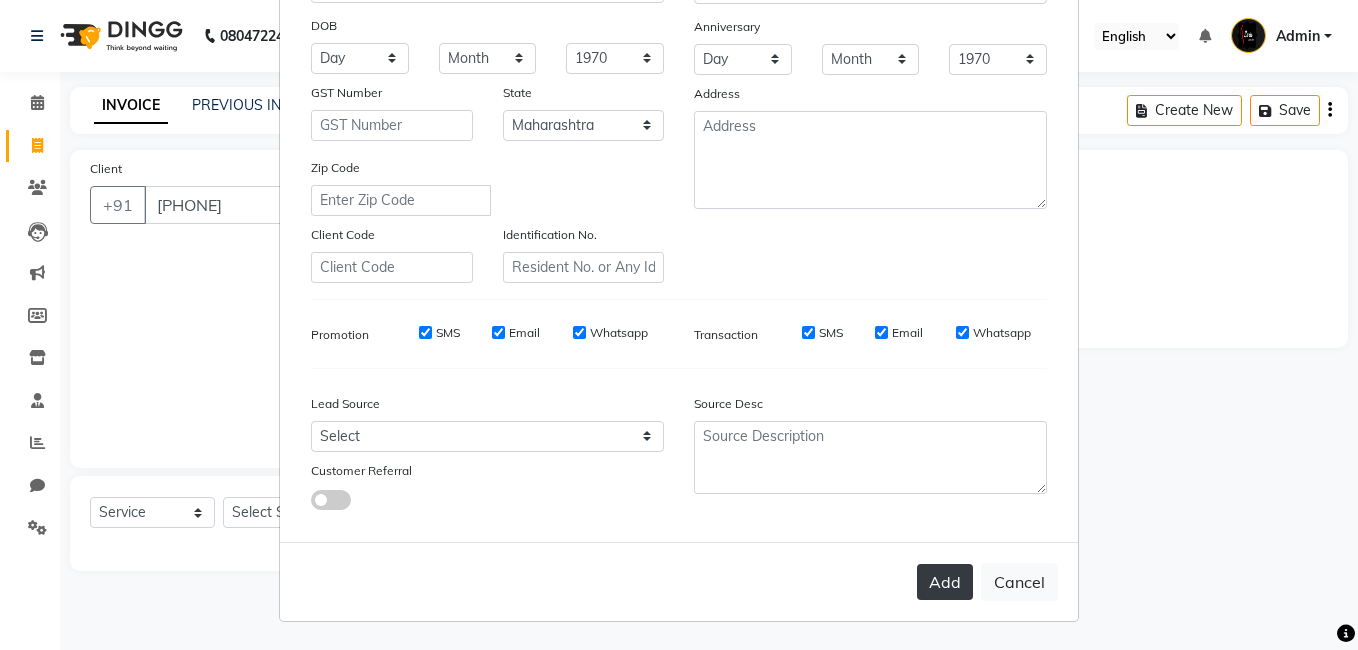 click on "Add" at bounding box center [945, 582] 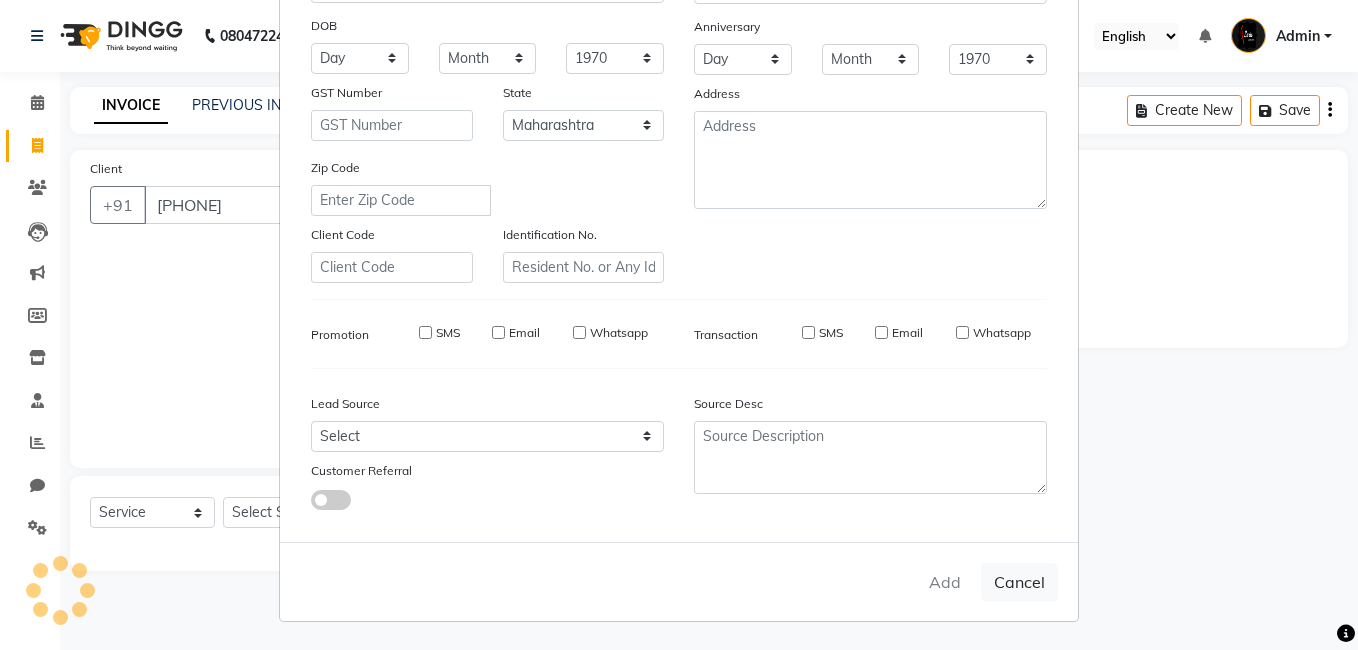 type 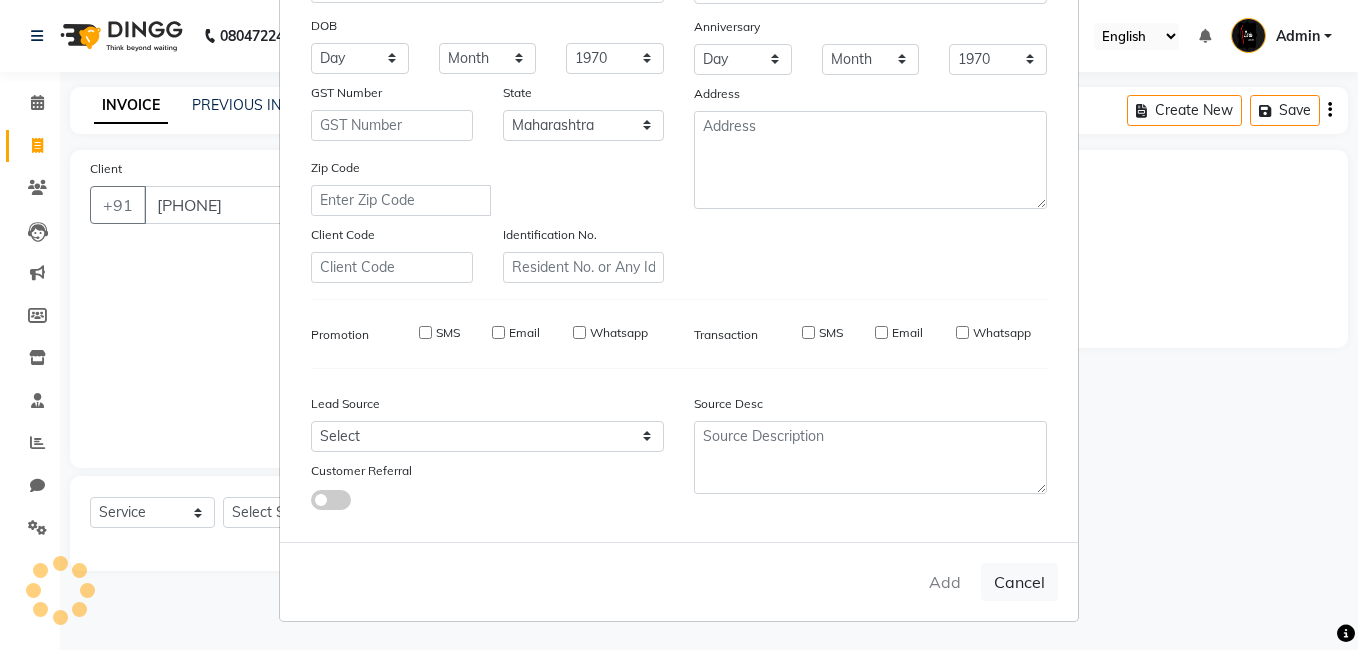select 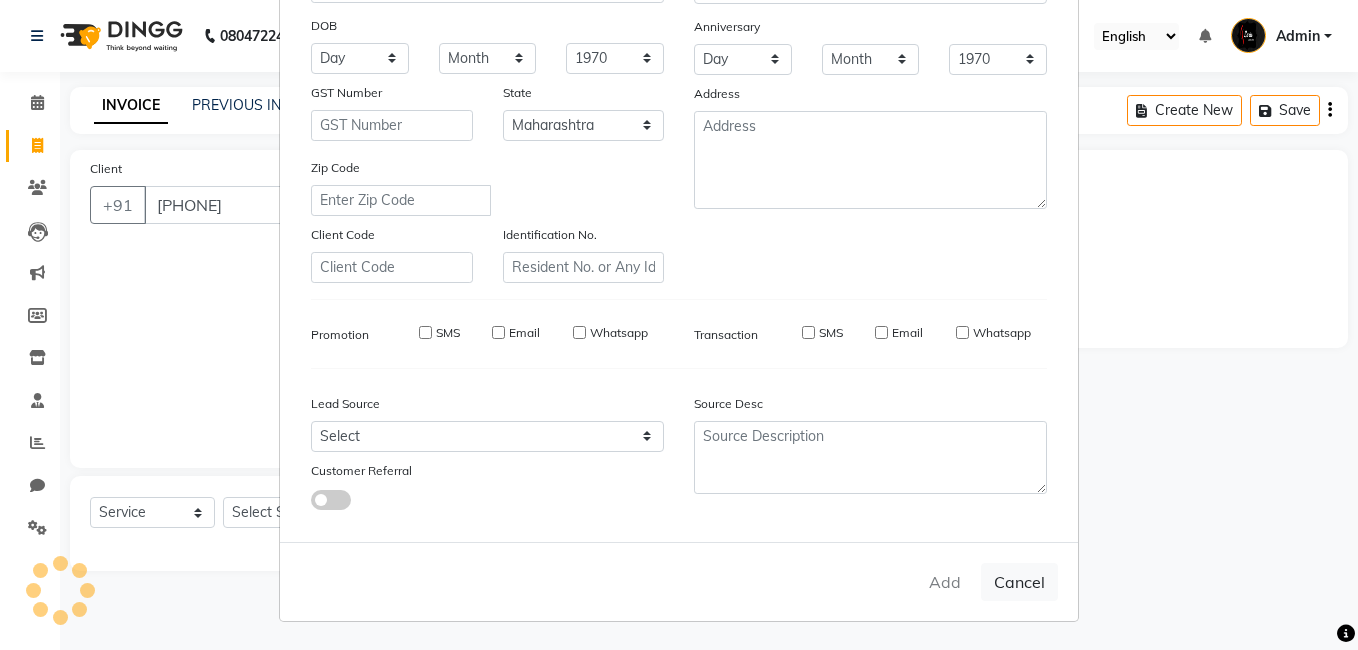 checkbox on "false" 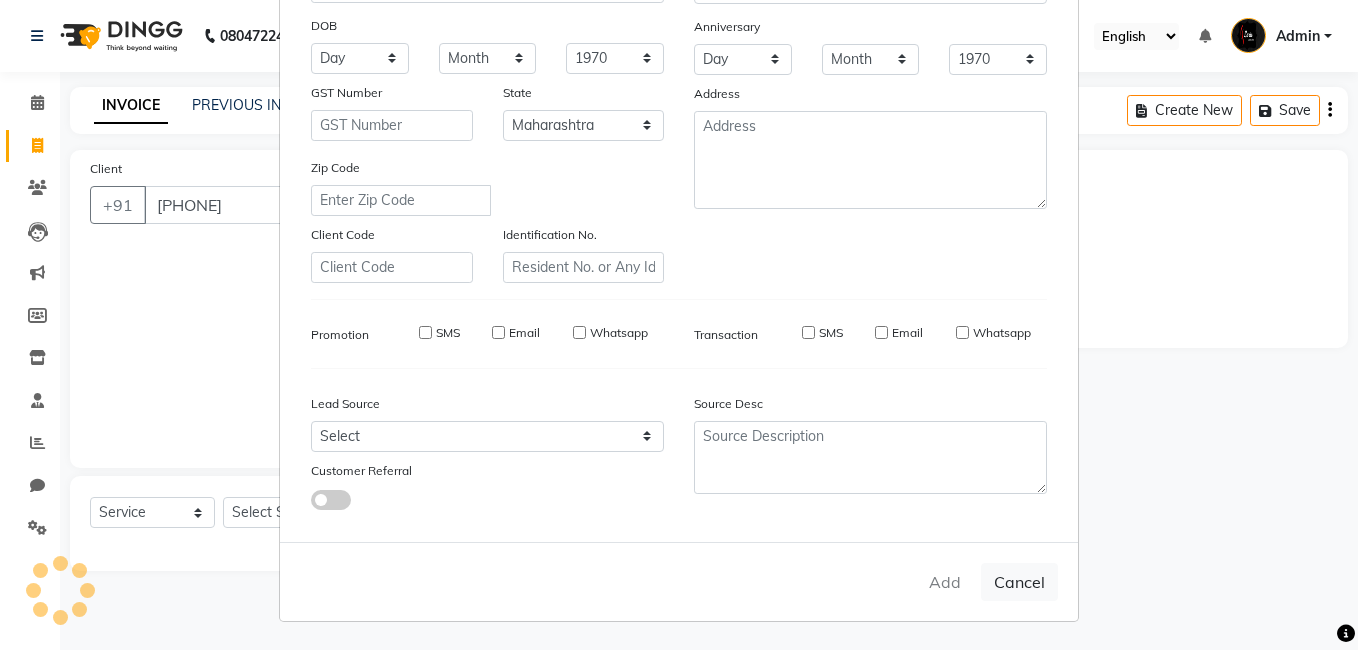 checkbox on "false" 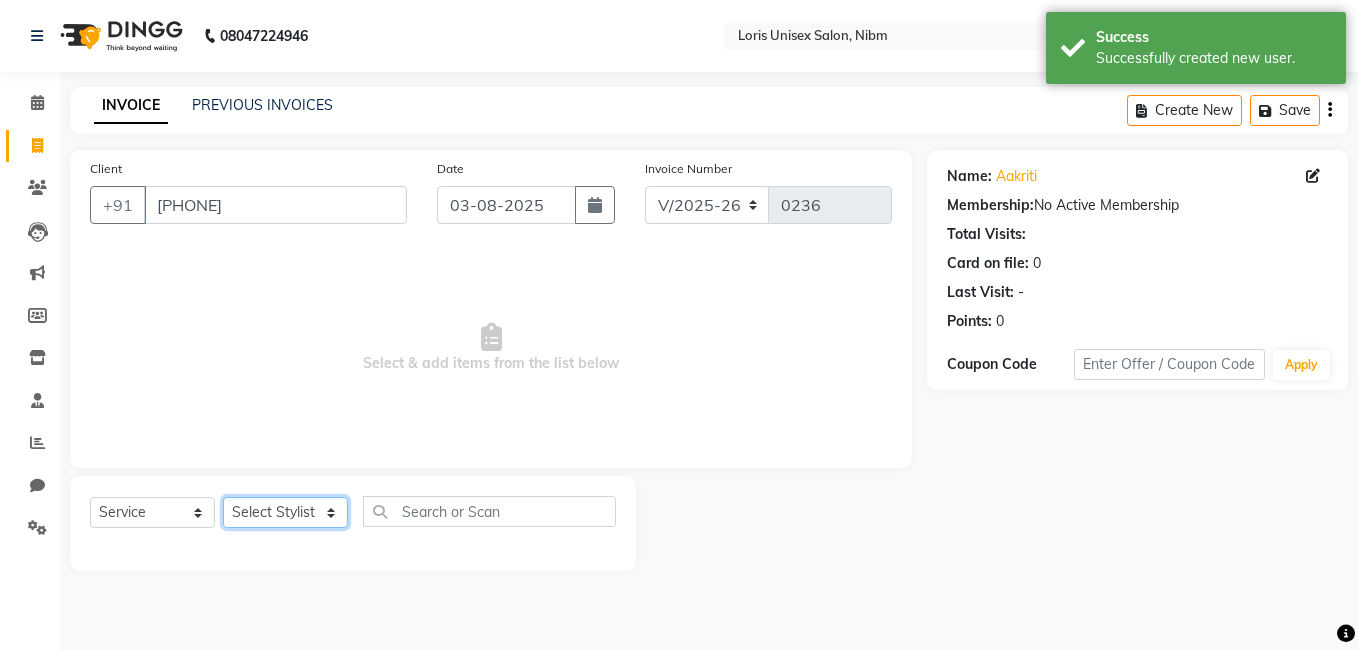 click on "Select Stylist [FIRST] [LAST] [TITLE] [TITLE] [TITLE] [TITLE] [TITLE] [TITLE] [TITLE] [TITLE] [TITLE] [TITLE] [TITLE]" 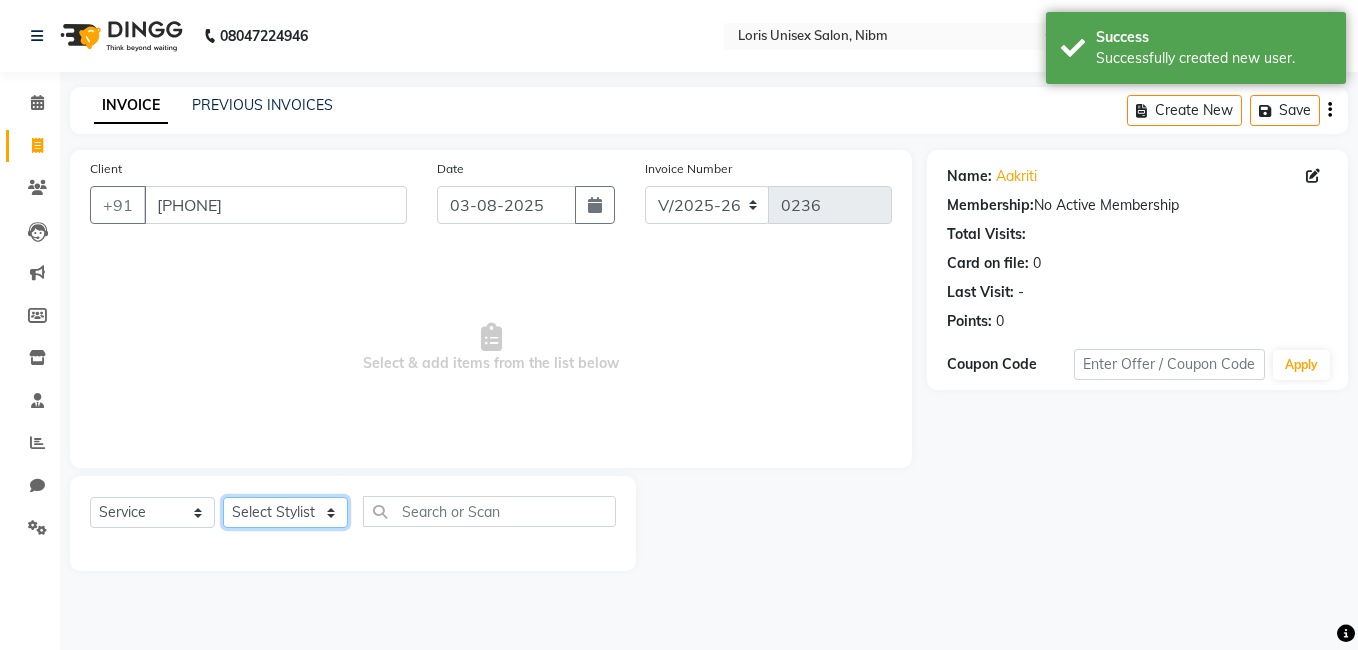 select on "28572" 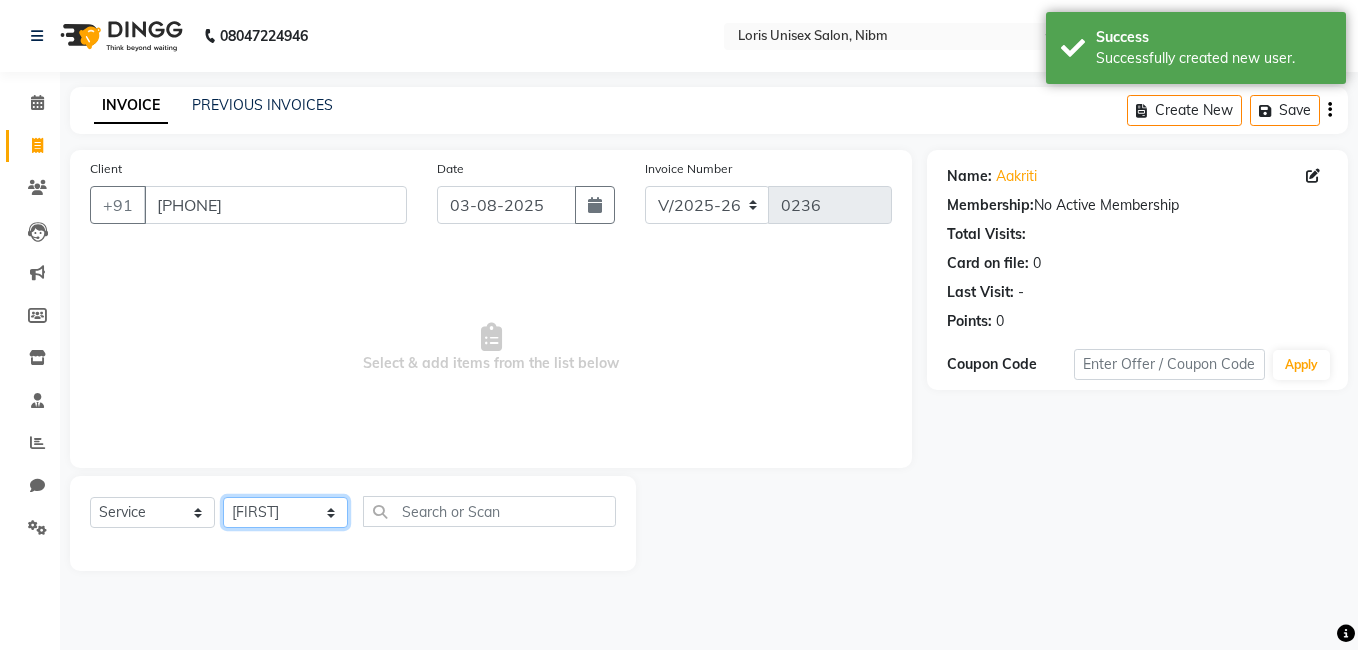 click on "Select Stylist [FIRST] [LAST] [TITLE] [TITLE] [TITLE] [TITLE] [TITLE] [TITLE] [TITLE] [TITLE] [TITLE] [TITLE] [TITLE]" 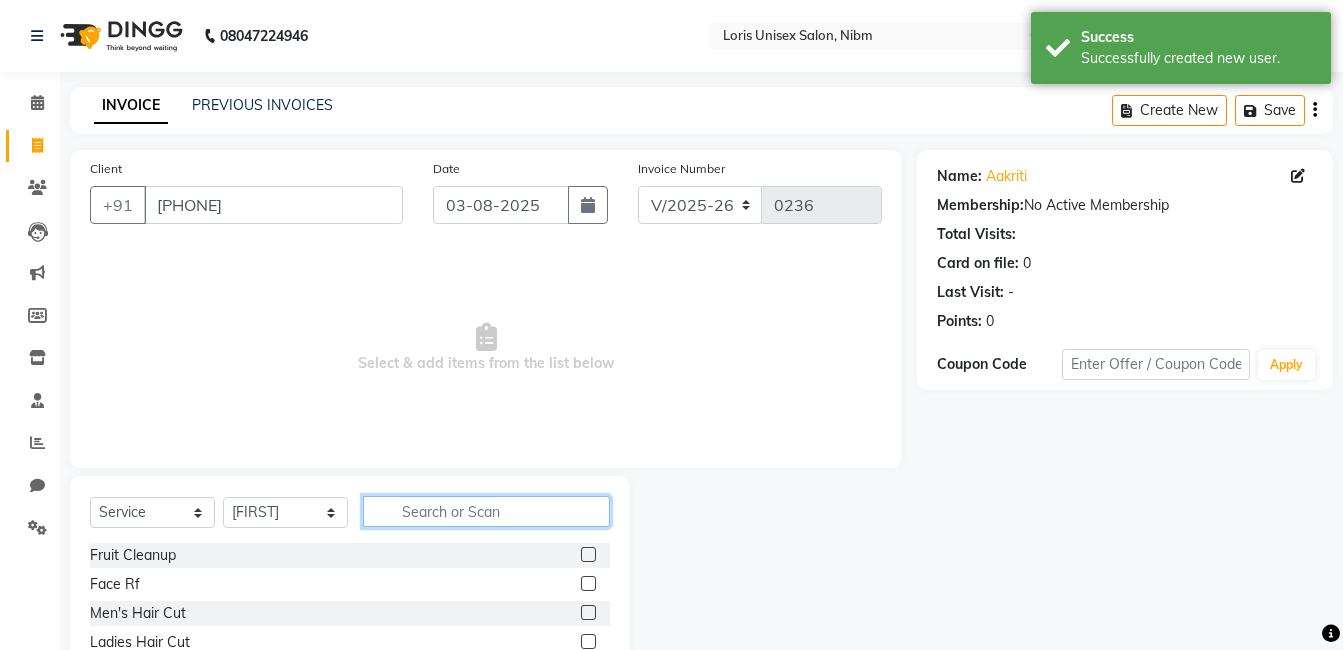 click 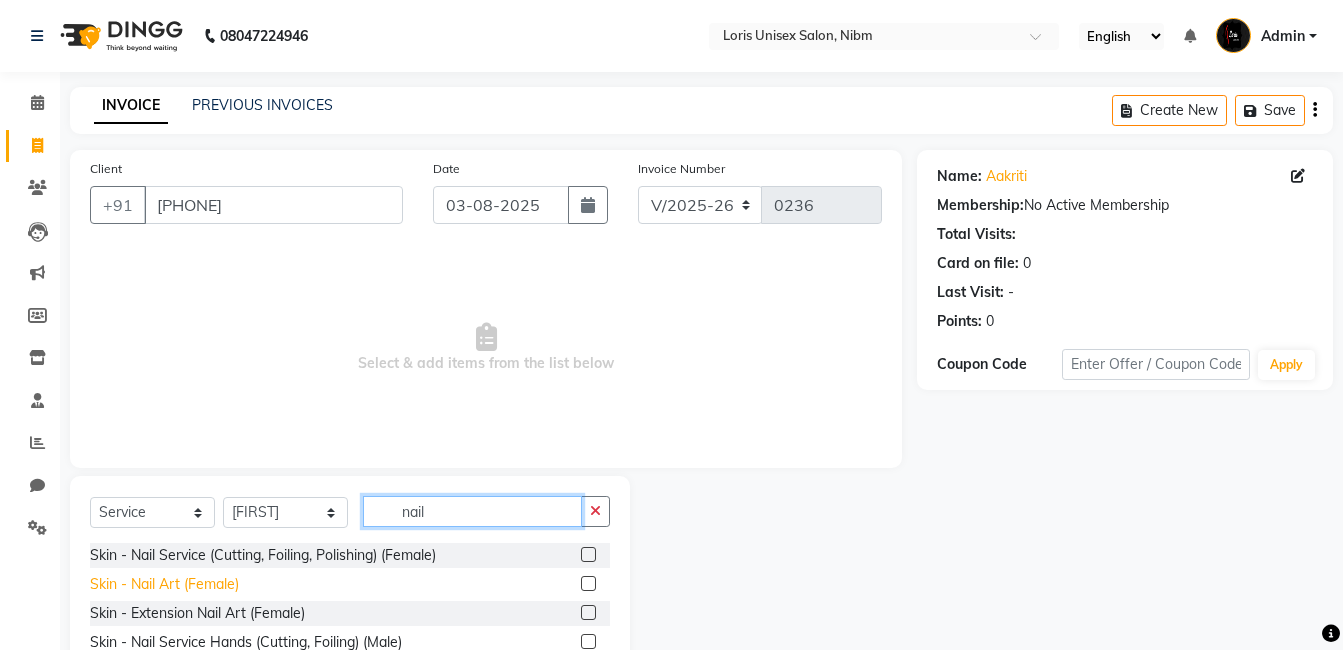 type on "nail" 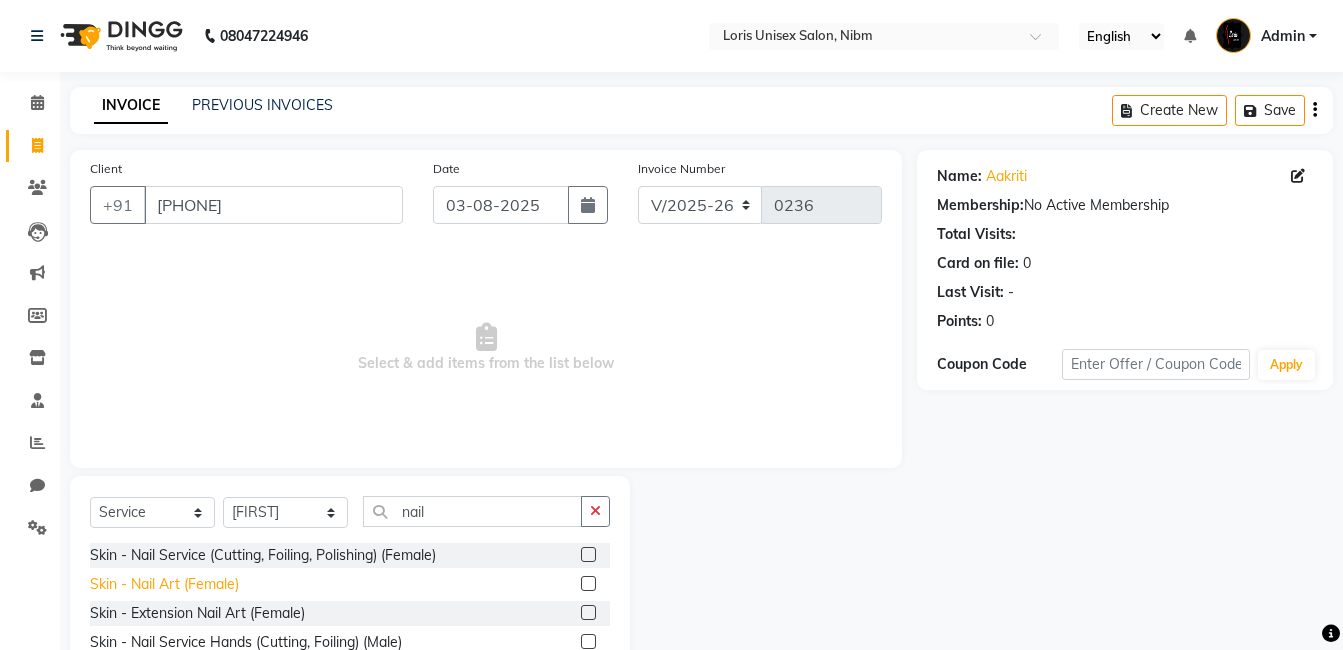 click on "Skin - Nail Art (Female)" 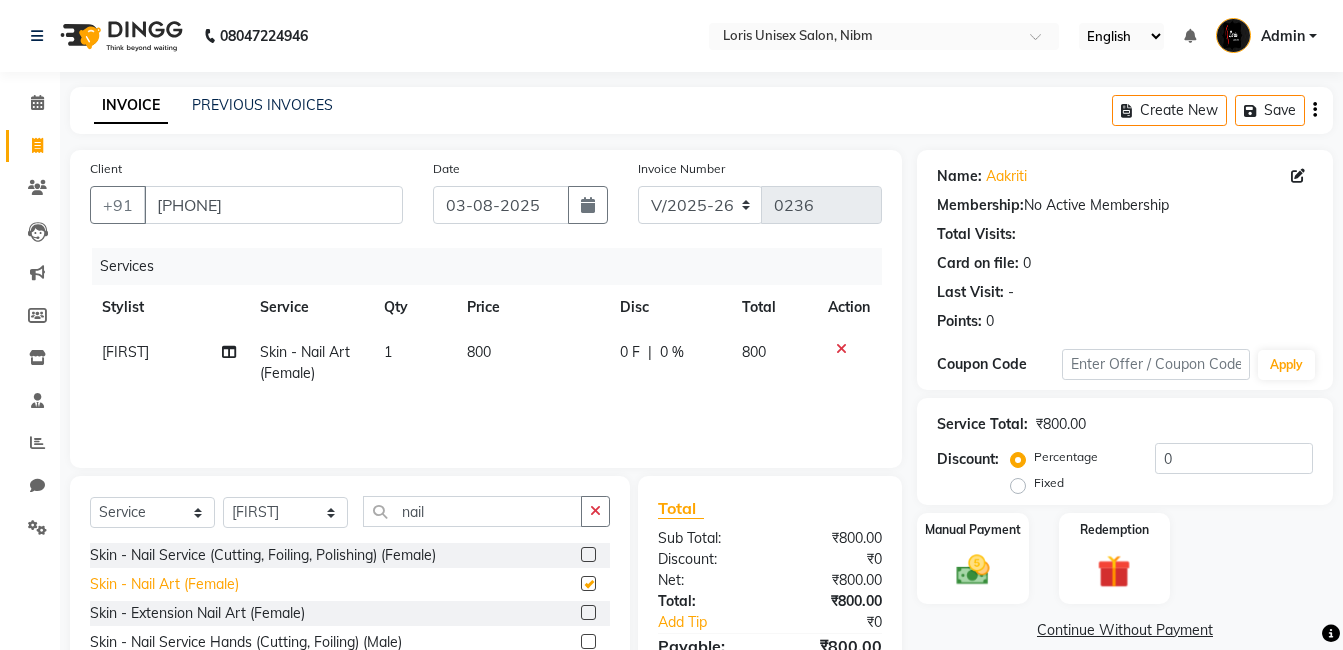 checkbox on "false" 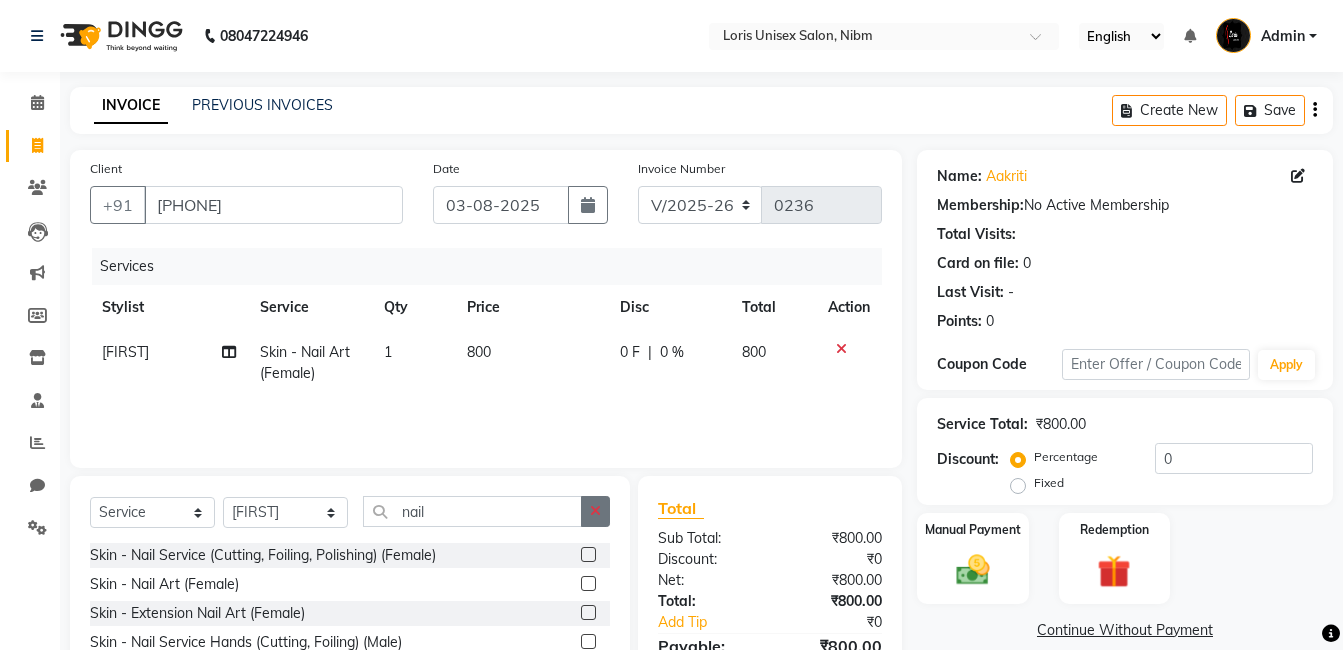 click 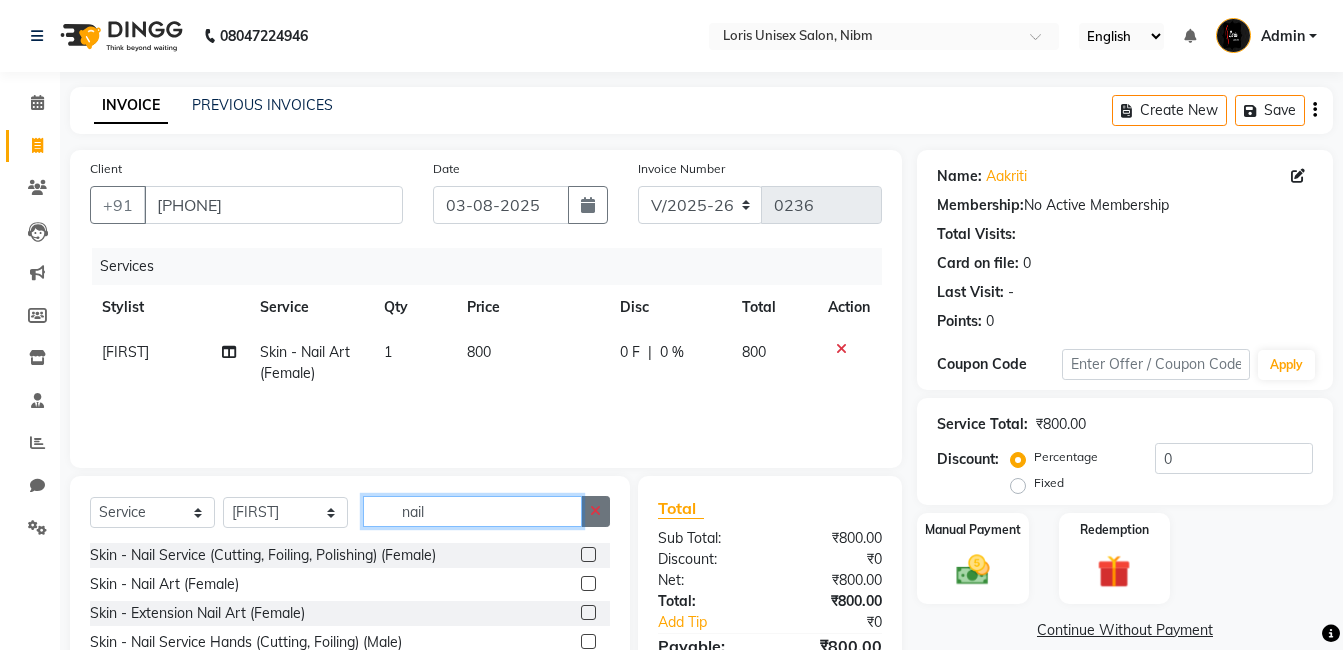 type 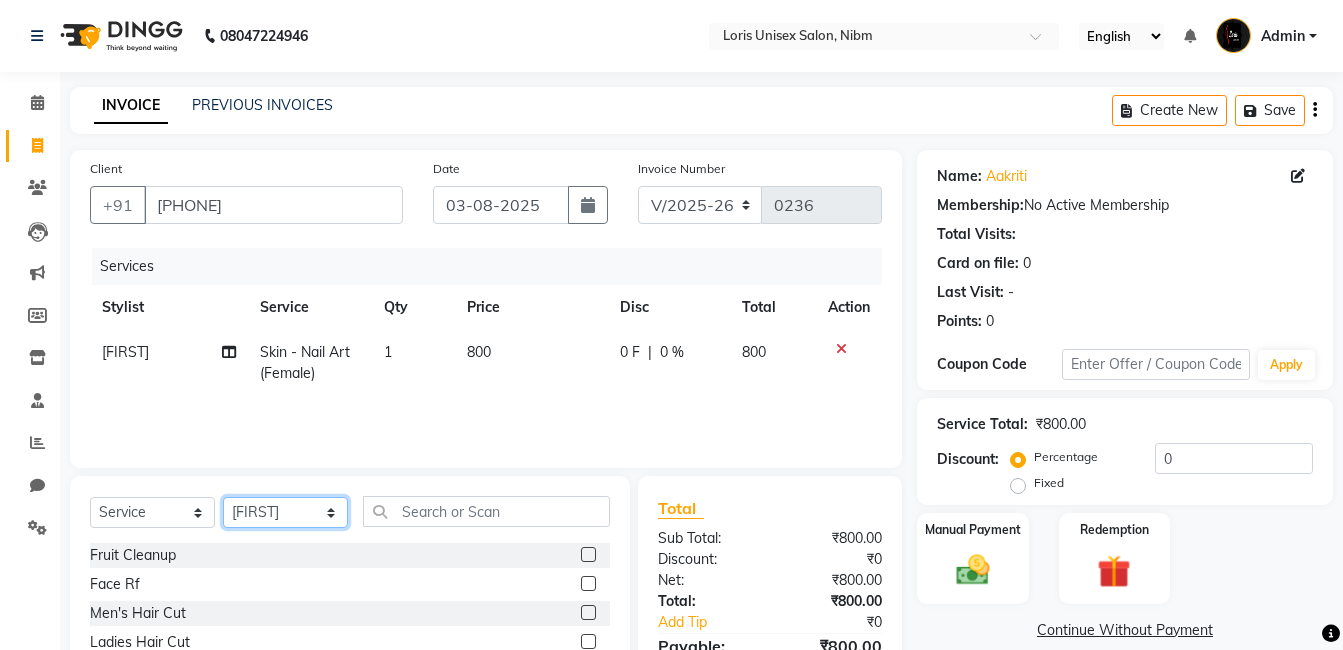 click on "Select Stylist [FIRST] [LAST] [TITLE] [TITLE] [TITLE] [TITLE] [TITLE] [TITLE] [TITLE] [TITLE] [TITLE] [TITLE] [TITLE]" 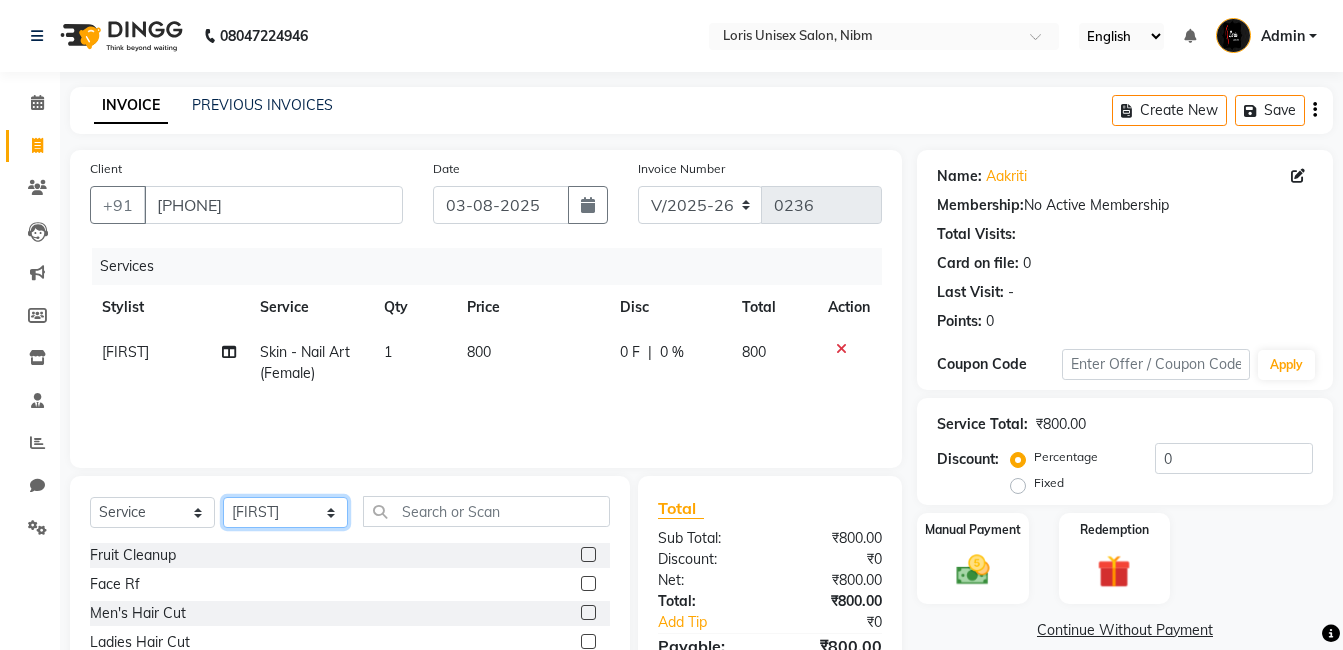 select on "[NUMBER]" 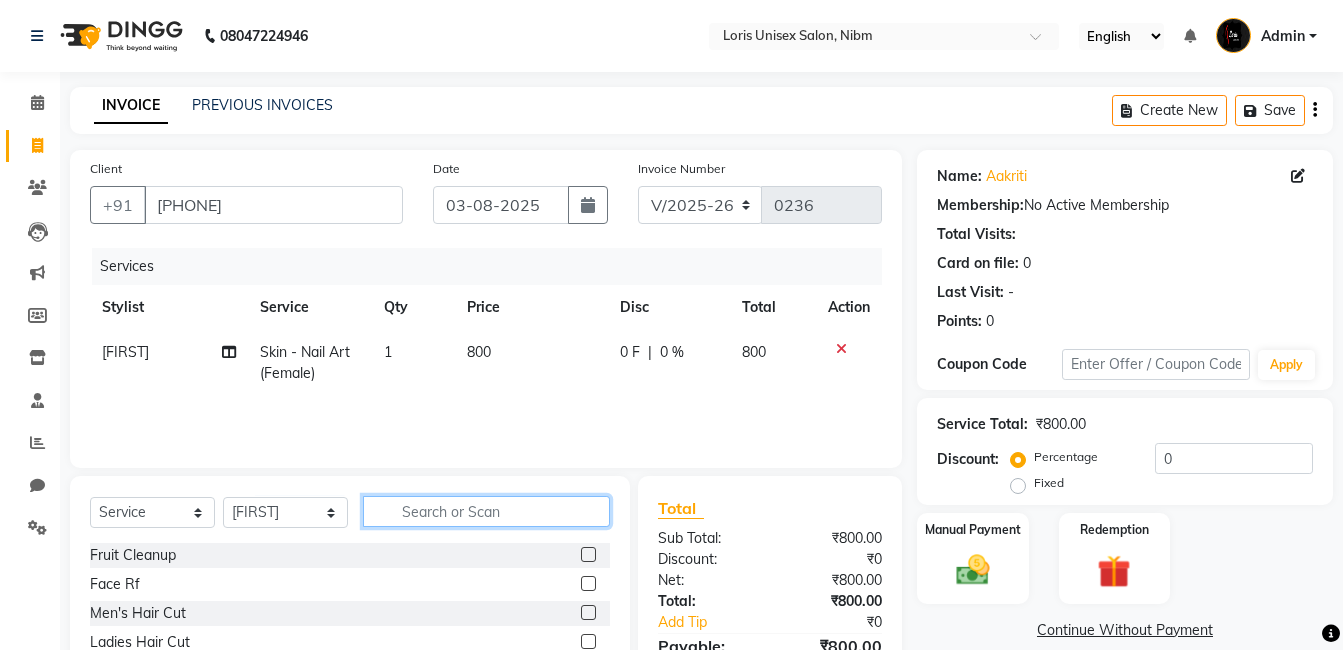 click 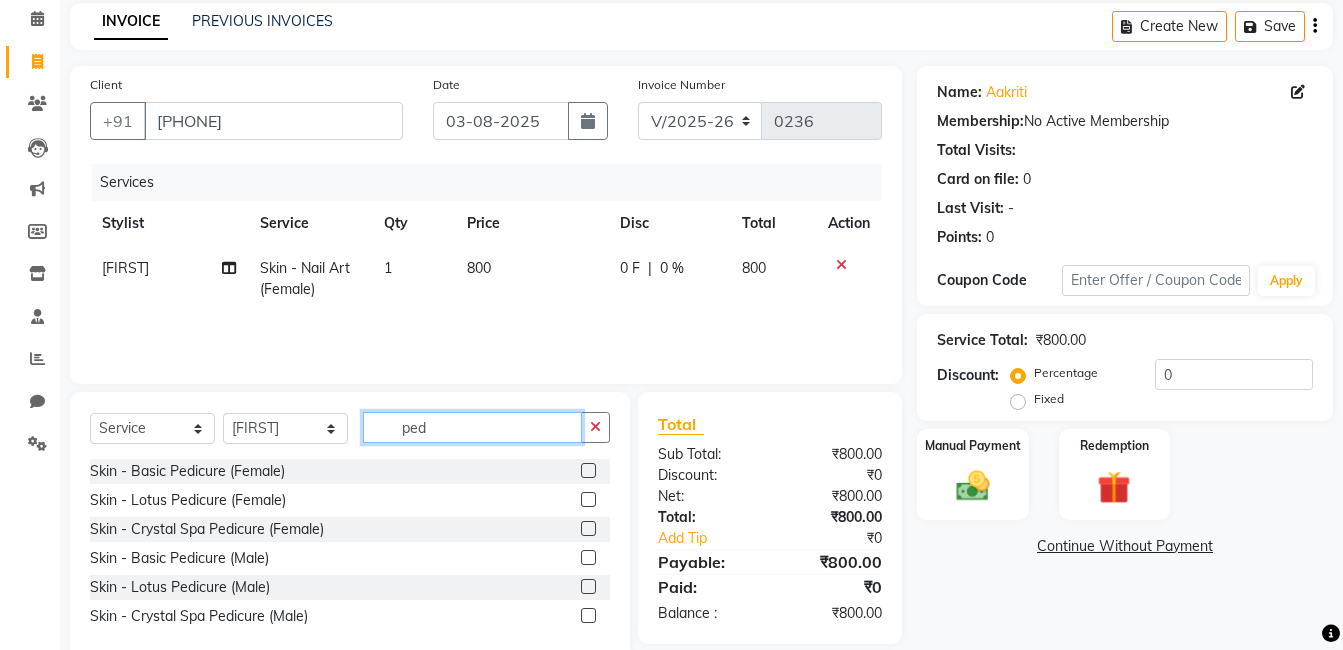 scroll, scrollTop: 125, scrollLeft: 0, axis: vertical 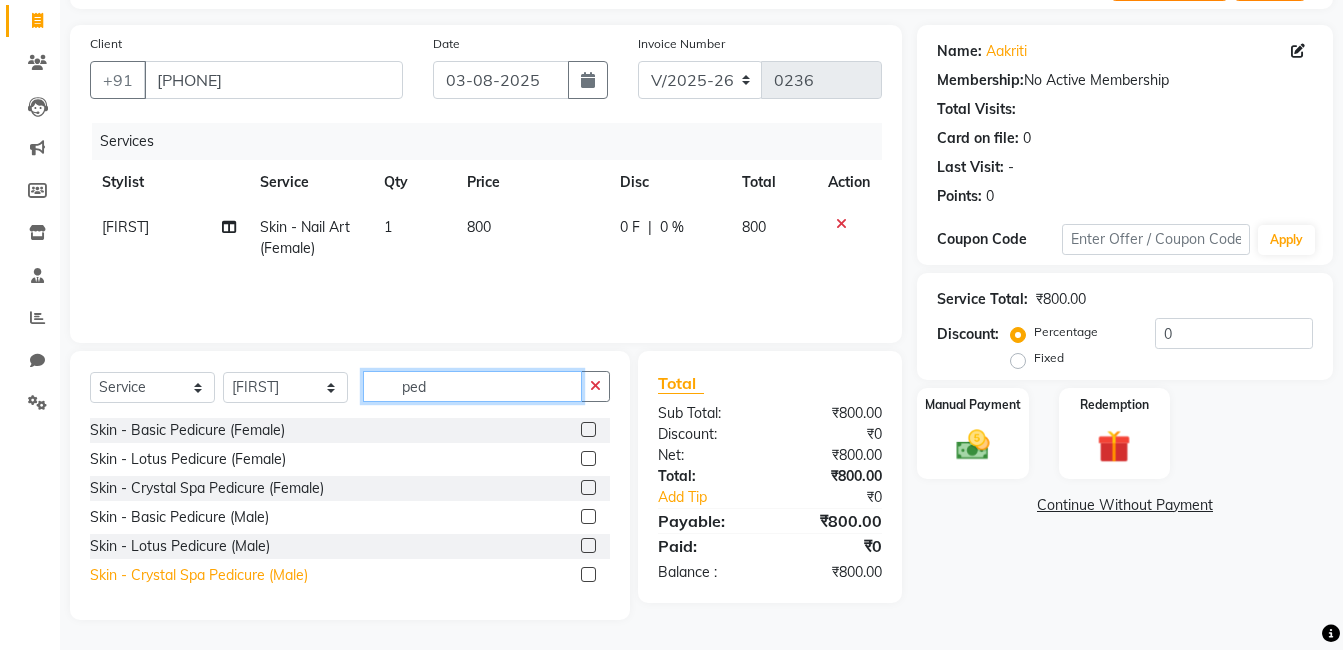 type on "ped" 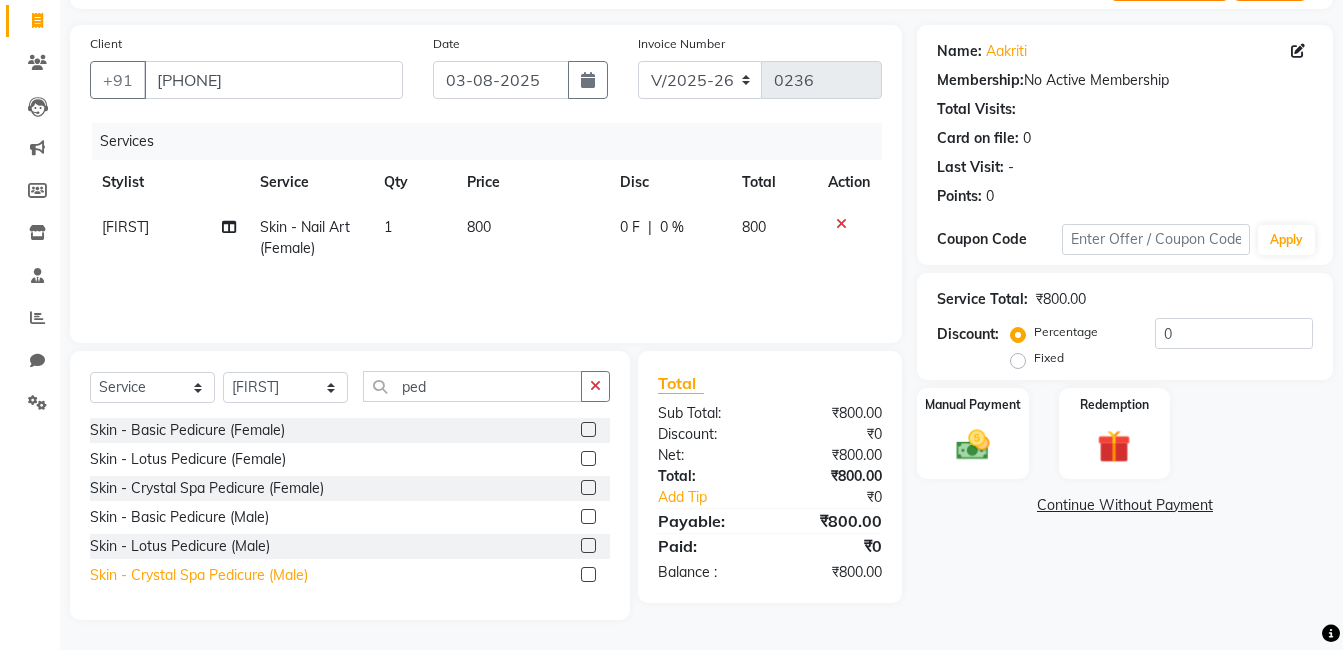 click on "Skin - Crystal Spa Pedicure (Male)" 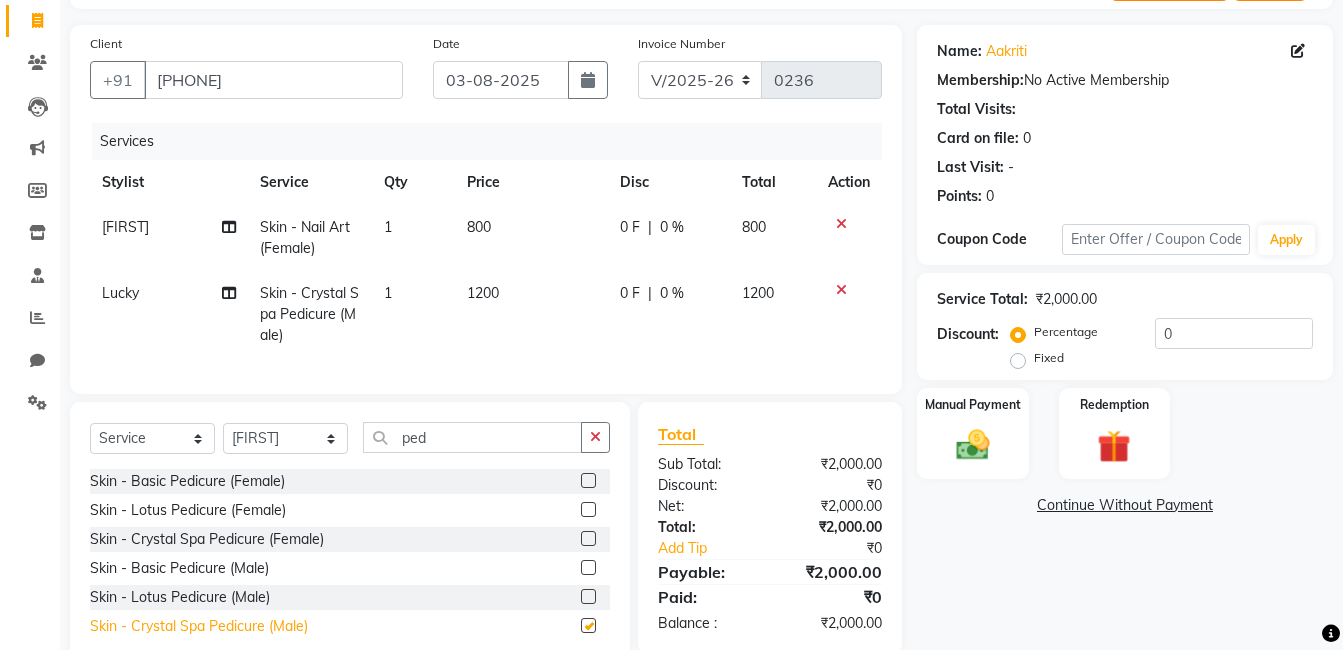 checkbox on "false" 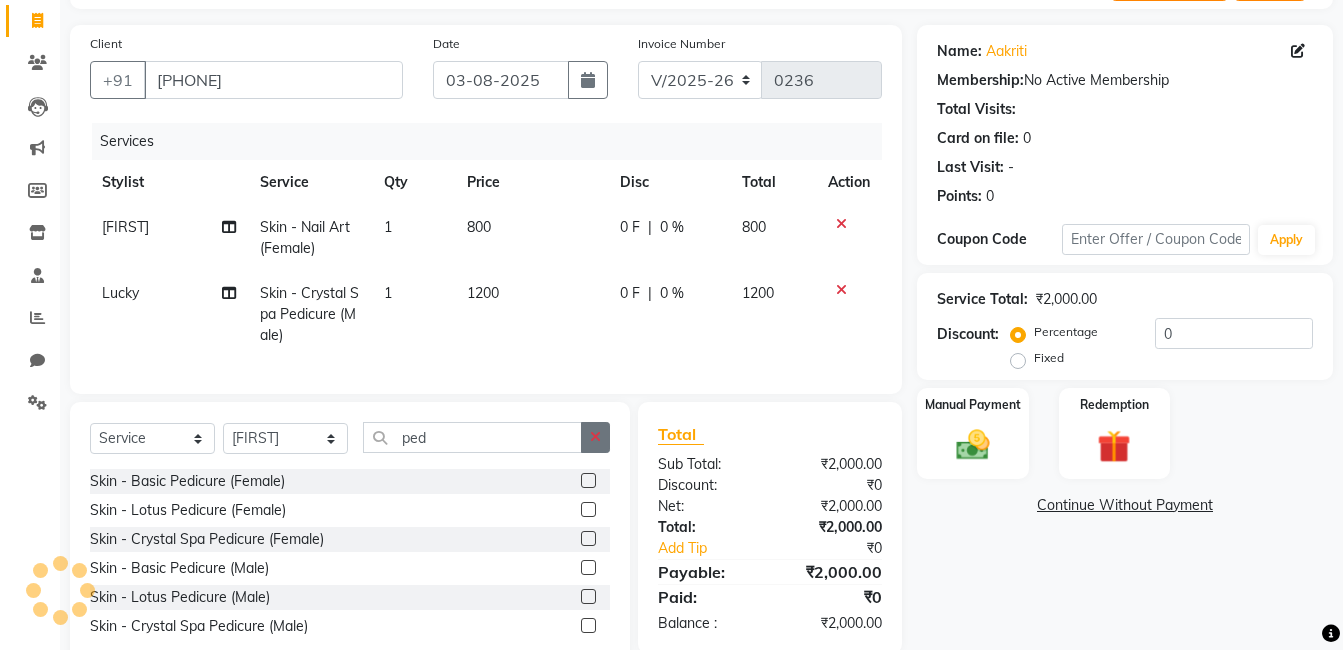 click 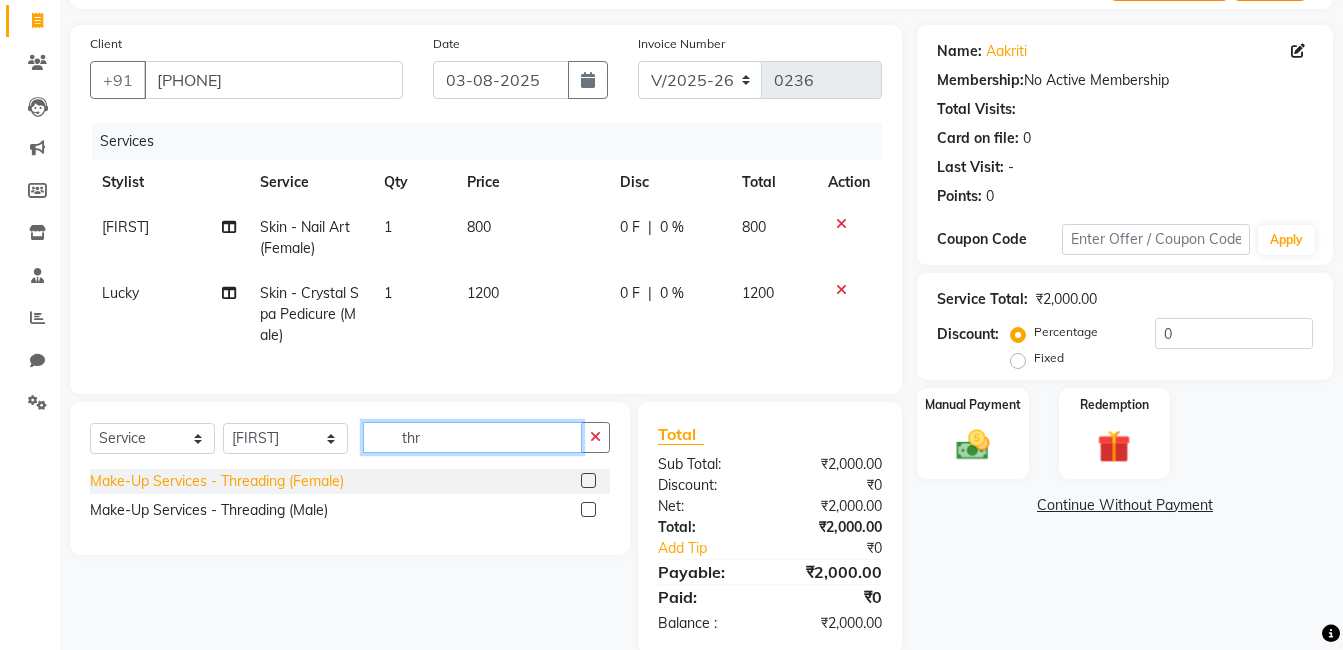 type on "thr" 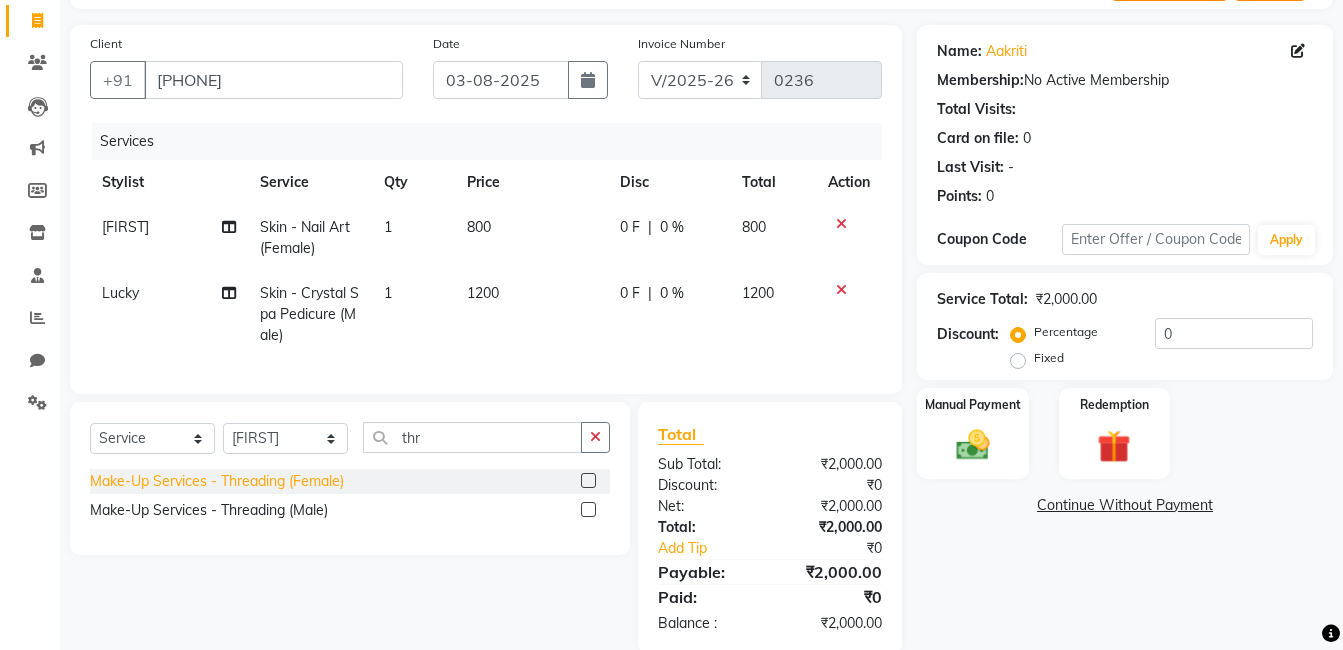 click on "Make-Up Services - Threading (Female)" 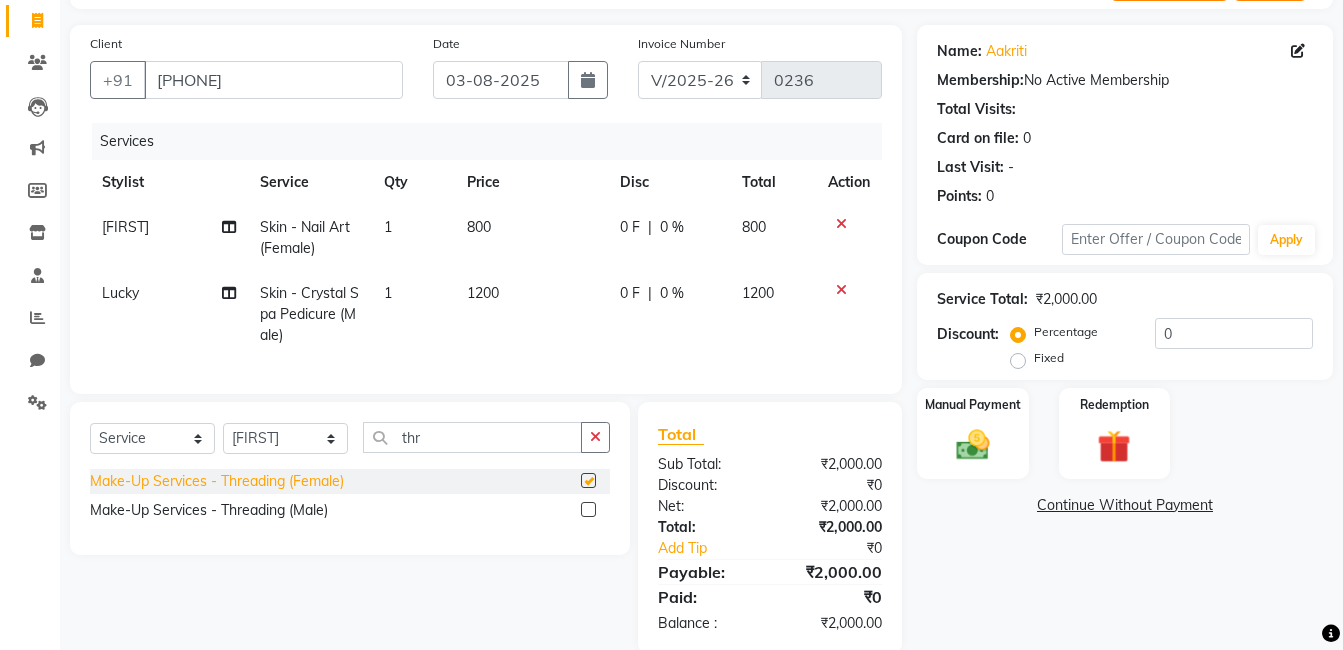 checkbox on "false" 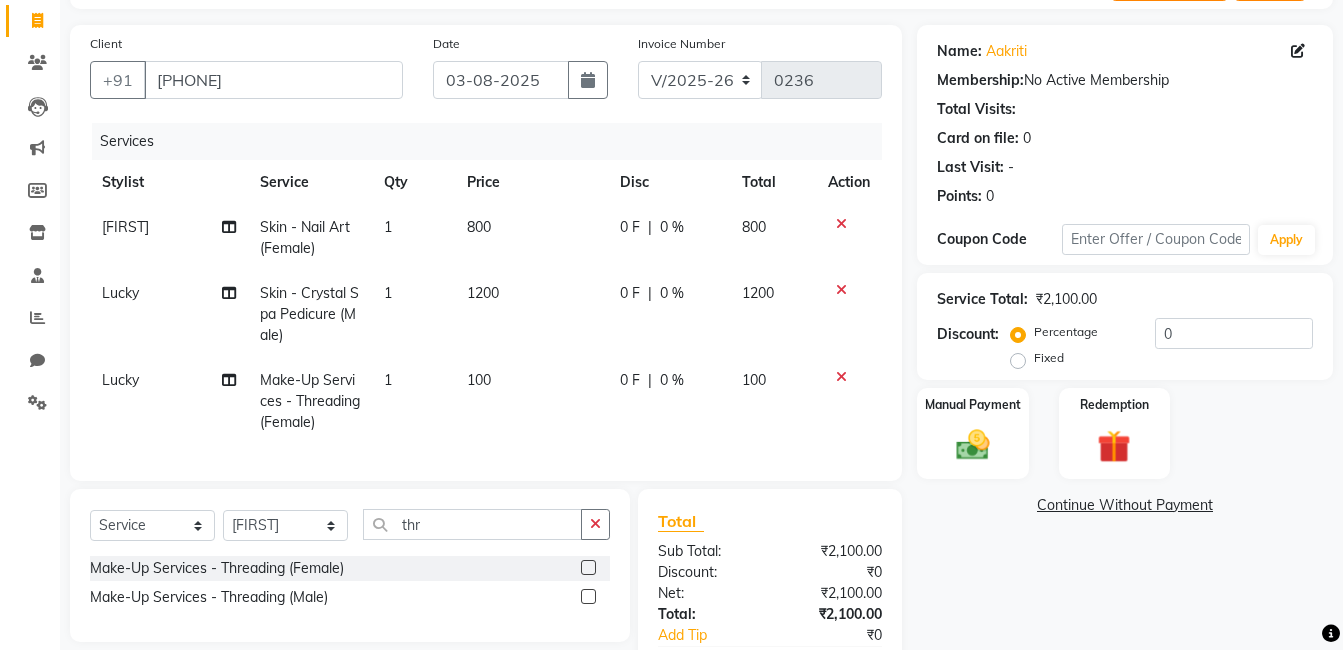 click on "1200" 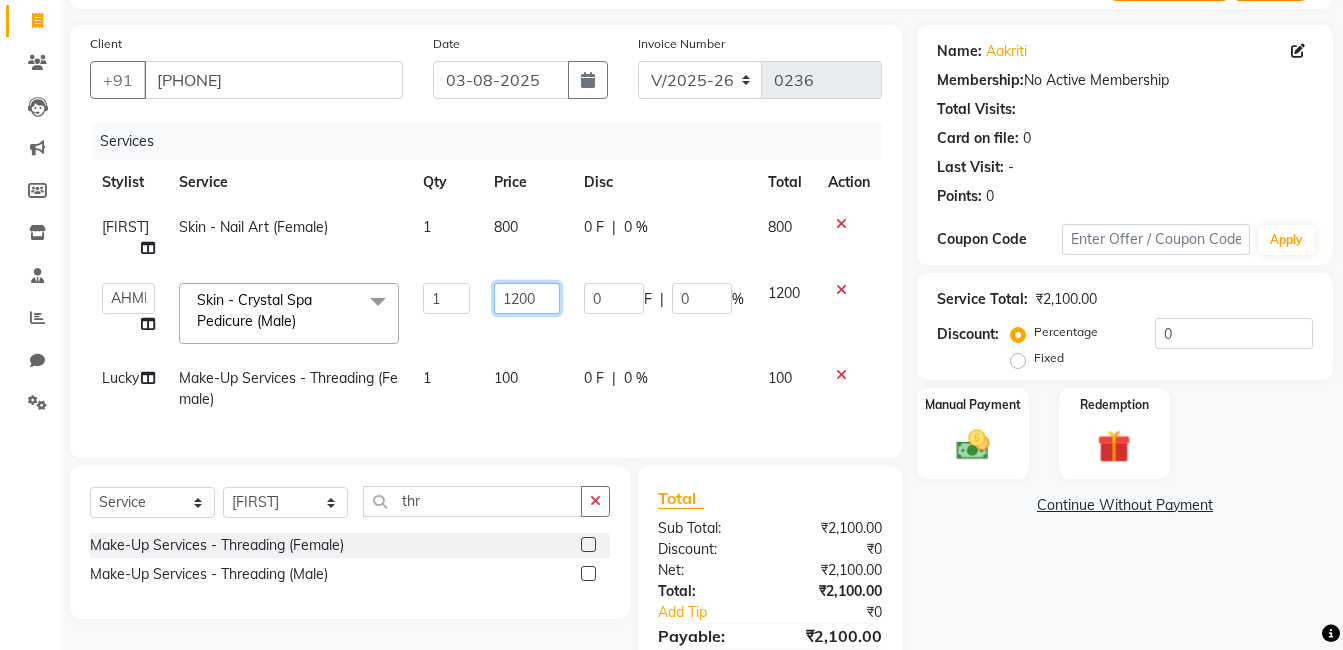 click on "1200" 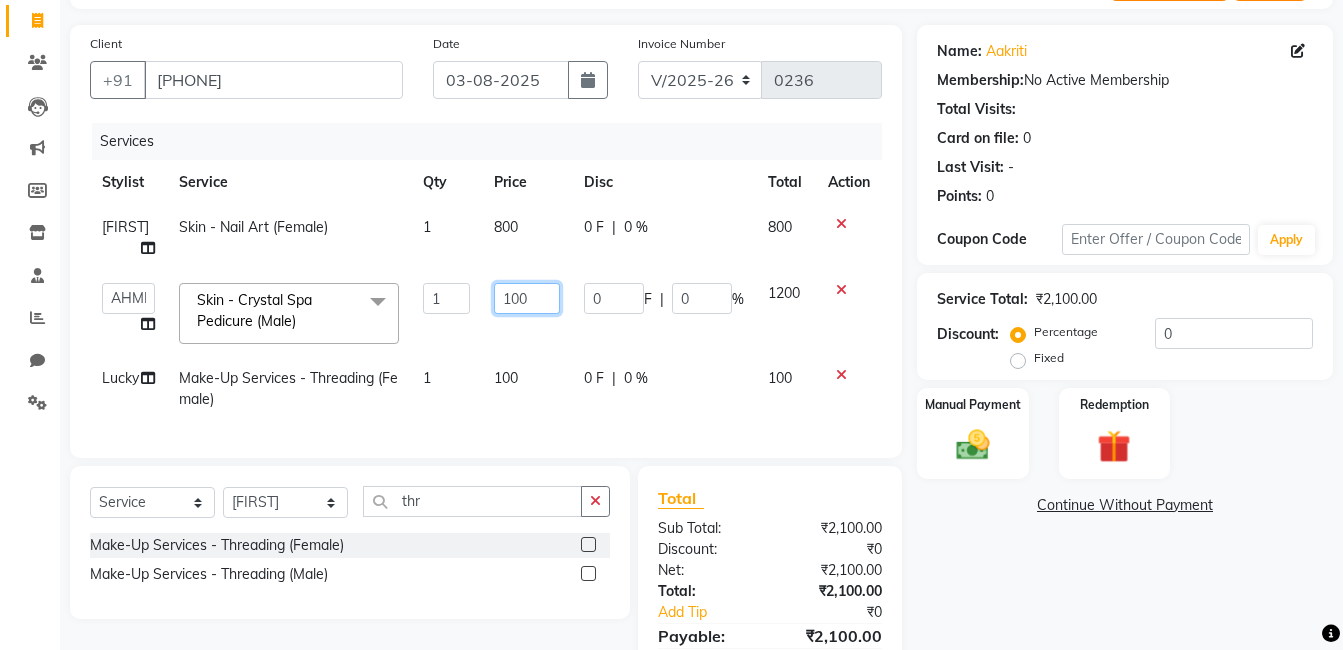 type on "1300" 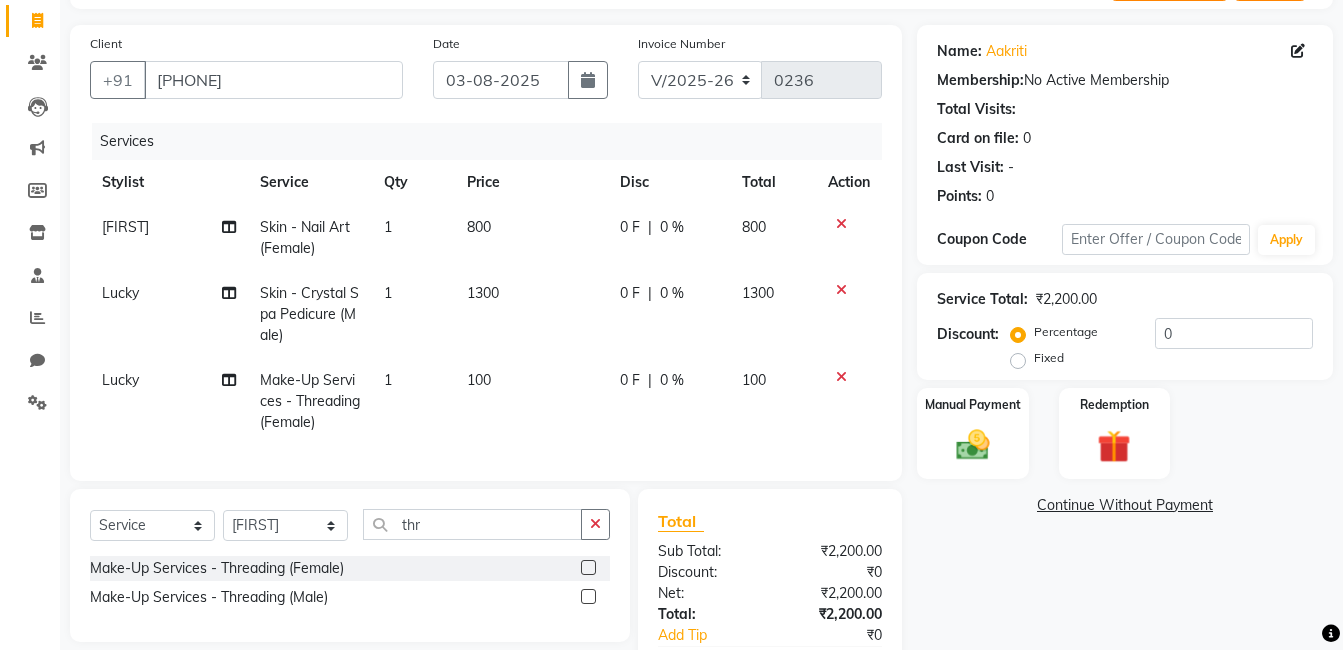 click on "800" 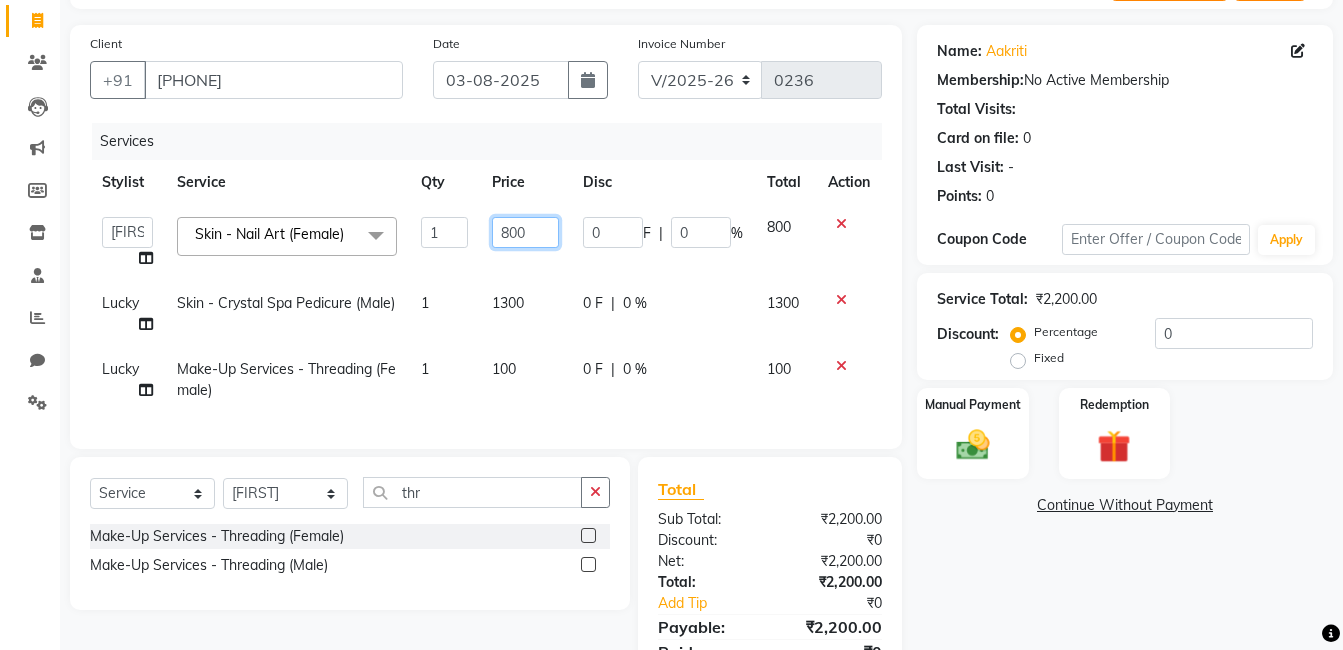 click on "800" 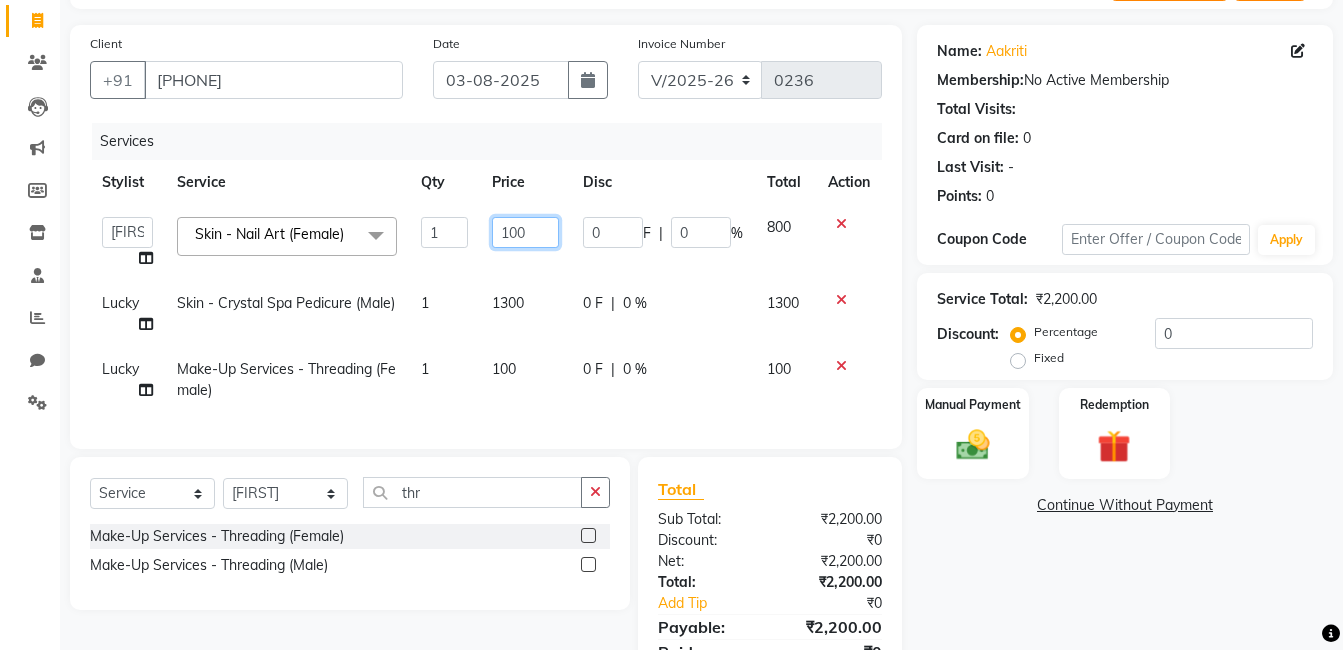 type on "1000" 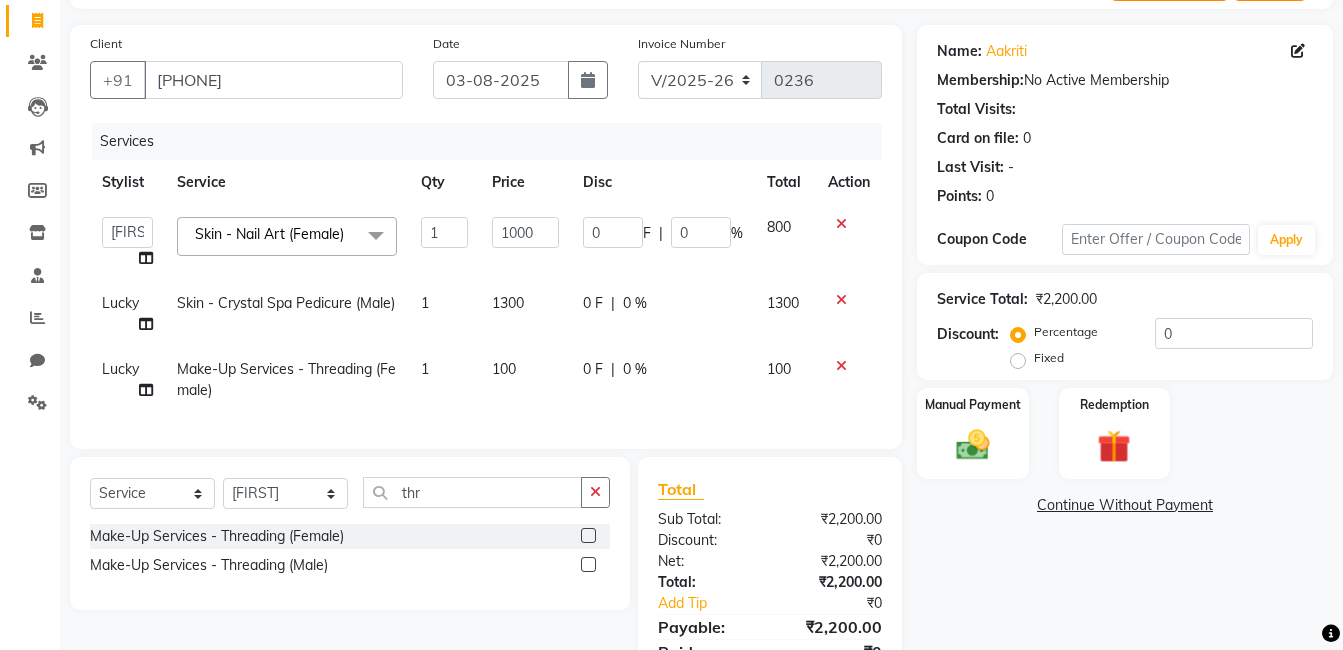 click on "Name: [FIRST] Membership: No Active Membership Total Visits: Card on file: 0 Last Visit: - Points: 0 Coupon Code Apply Service Total: ₹2,200.00 Discount: Percentage Fixed 0 Manual Payment Redemption Continue Without Payment" 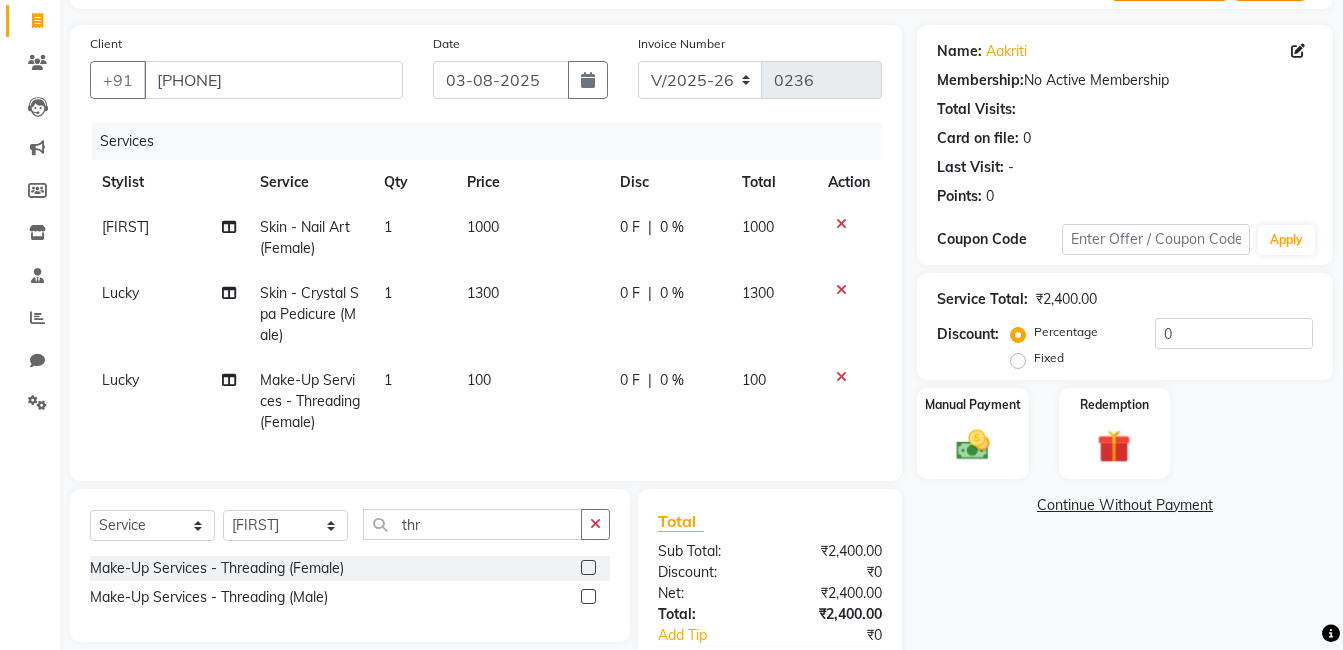 click on "0 F | 0 %" 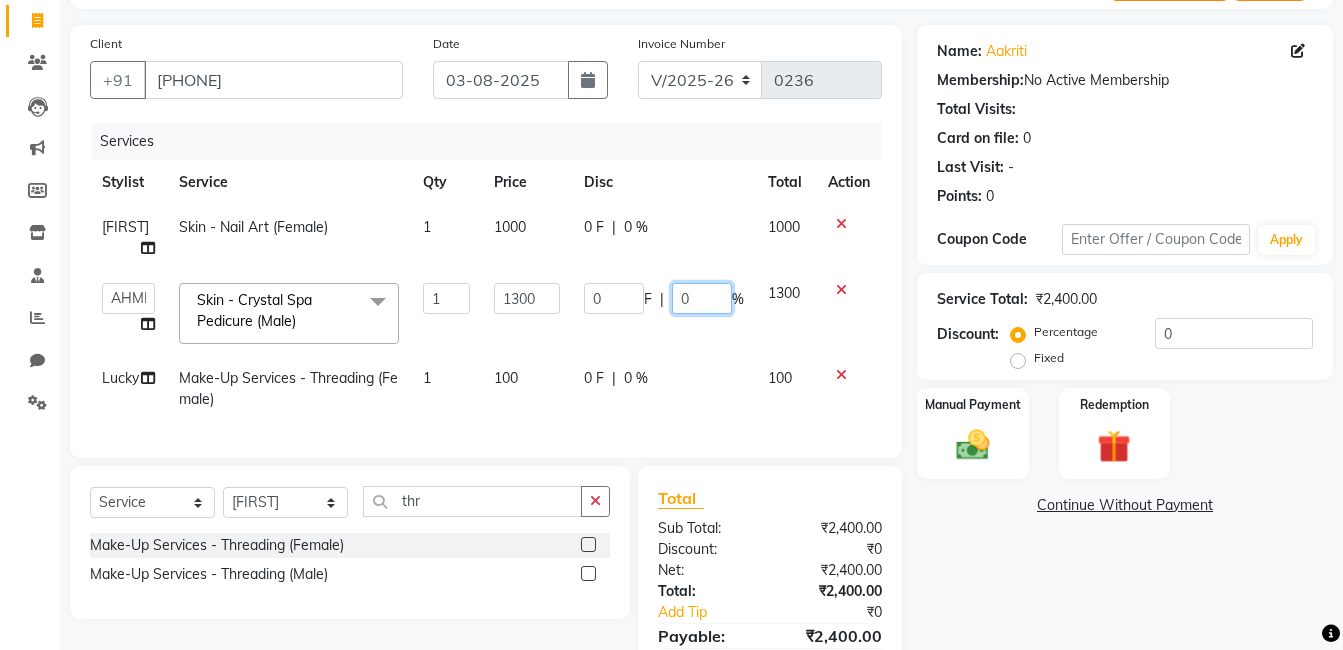 click on "0" 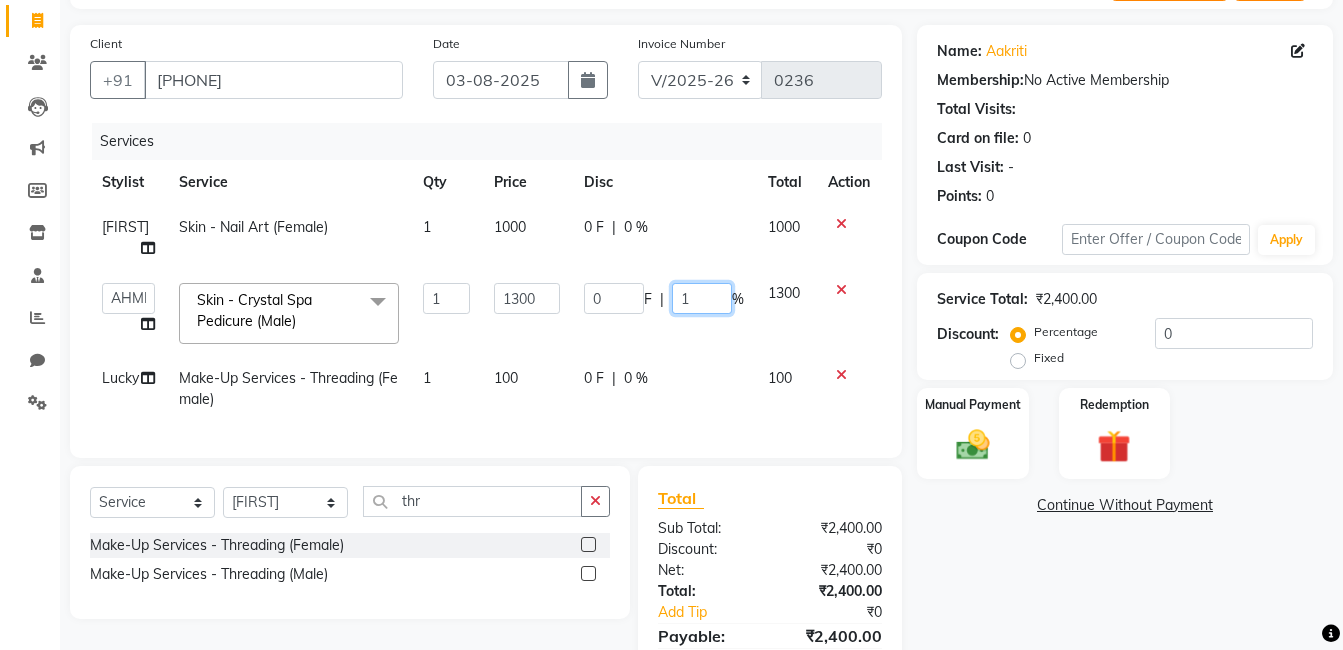 type on "10" 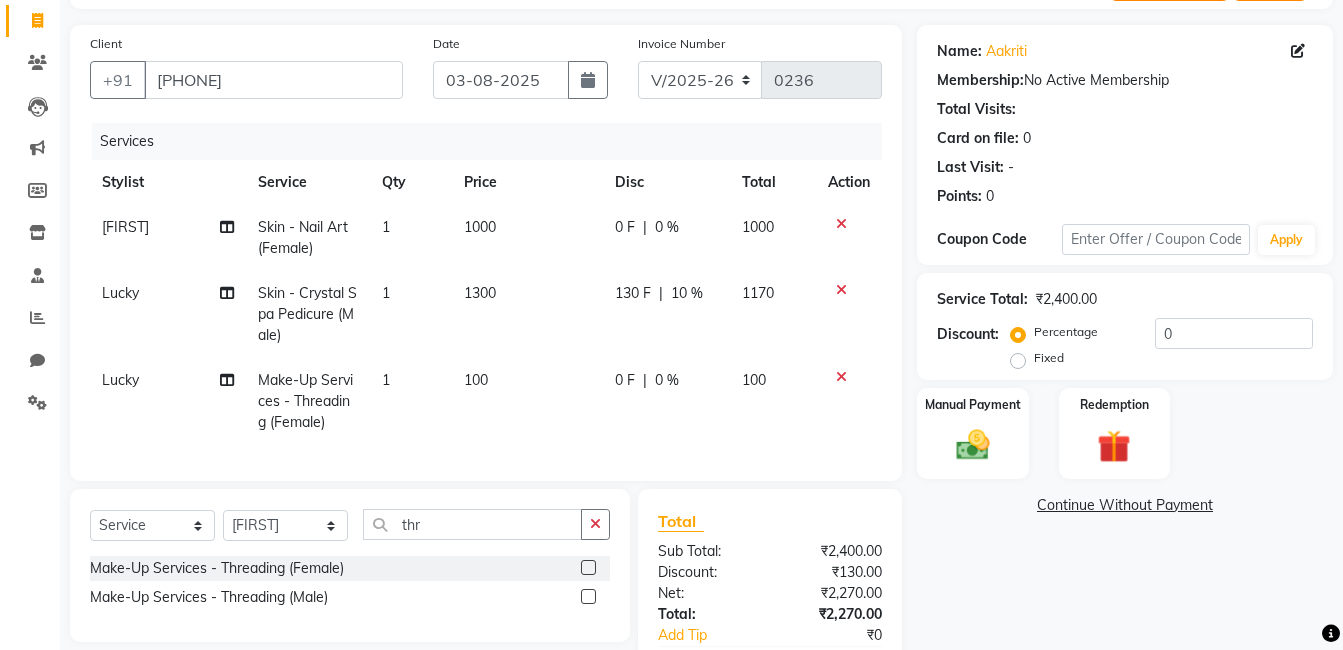 click on "0 F | 0 %" 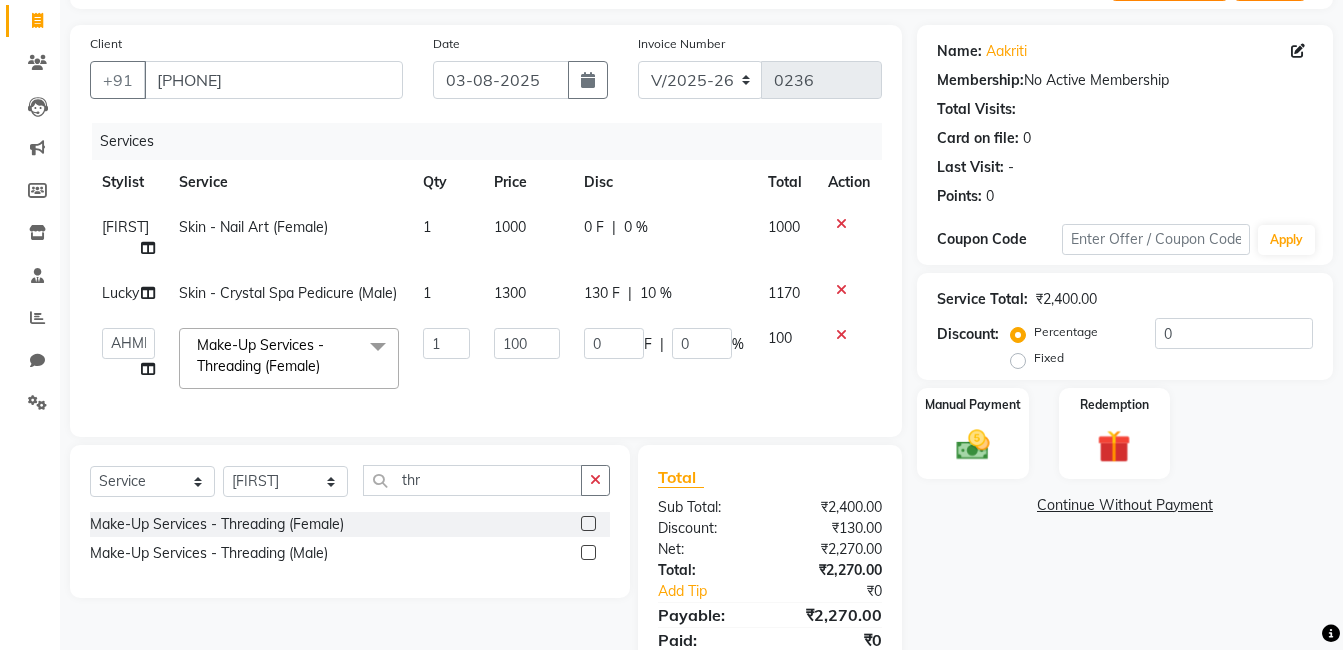 scroll, scrollTop: 238, scrollLeft: 0, axis: vertical 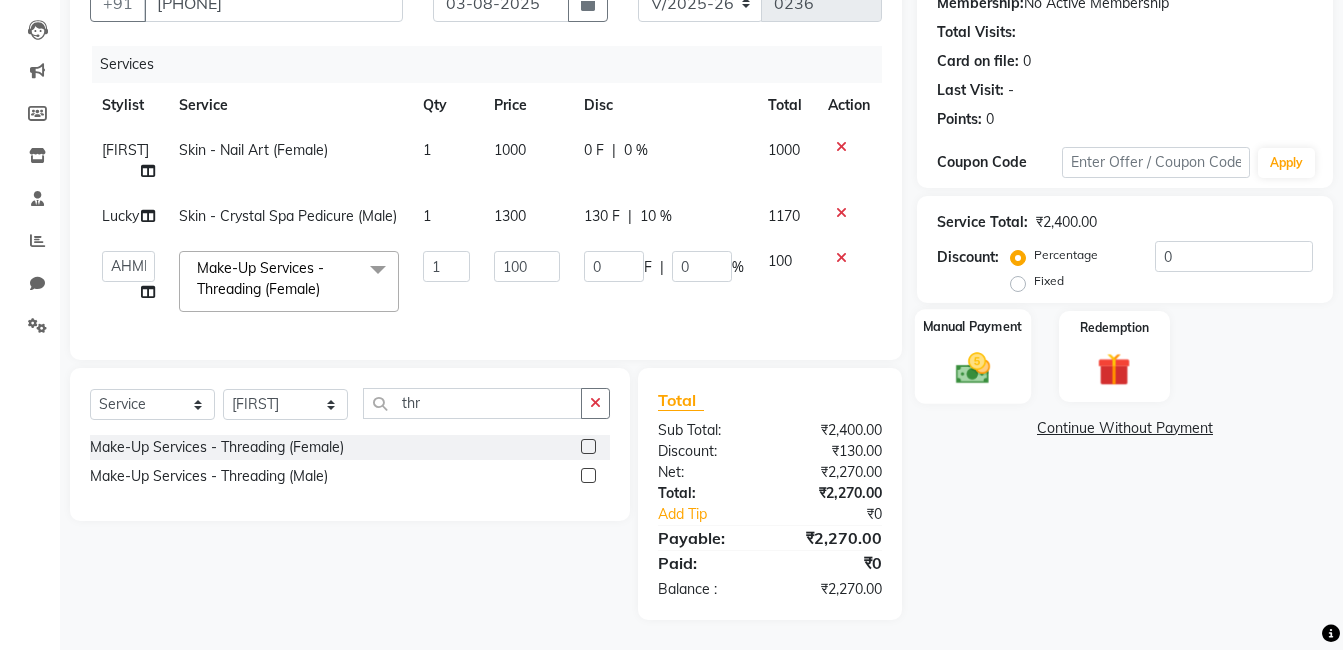 click on "Manual Payment" 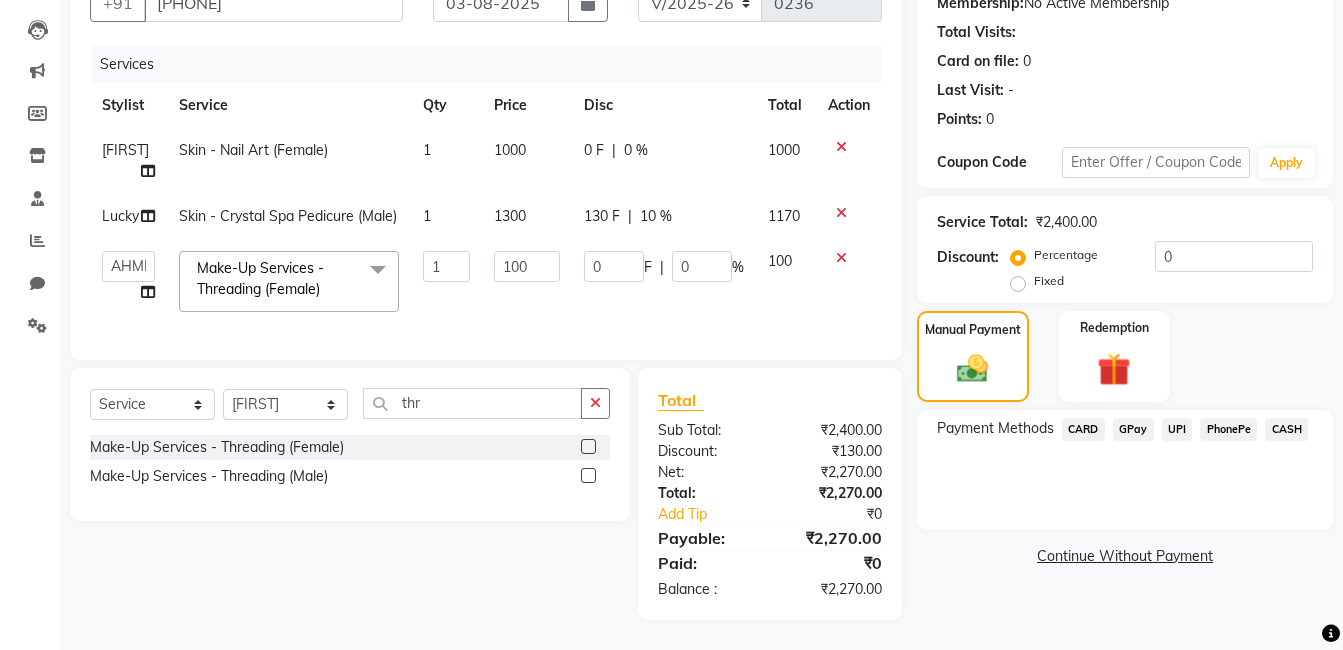 click on "GPay" 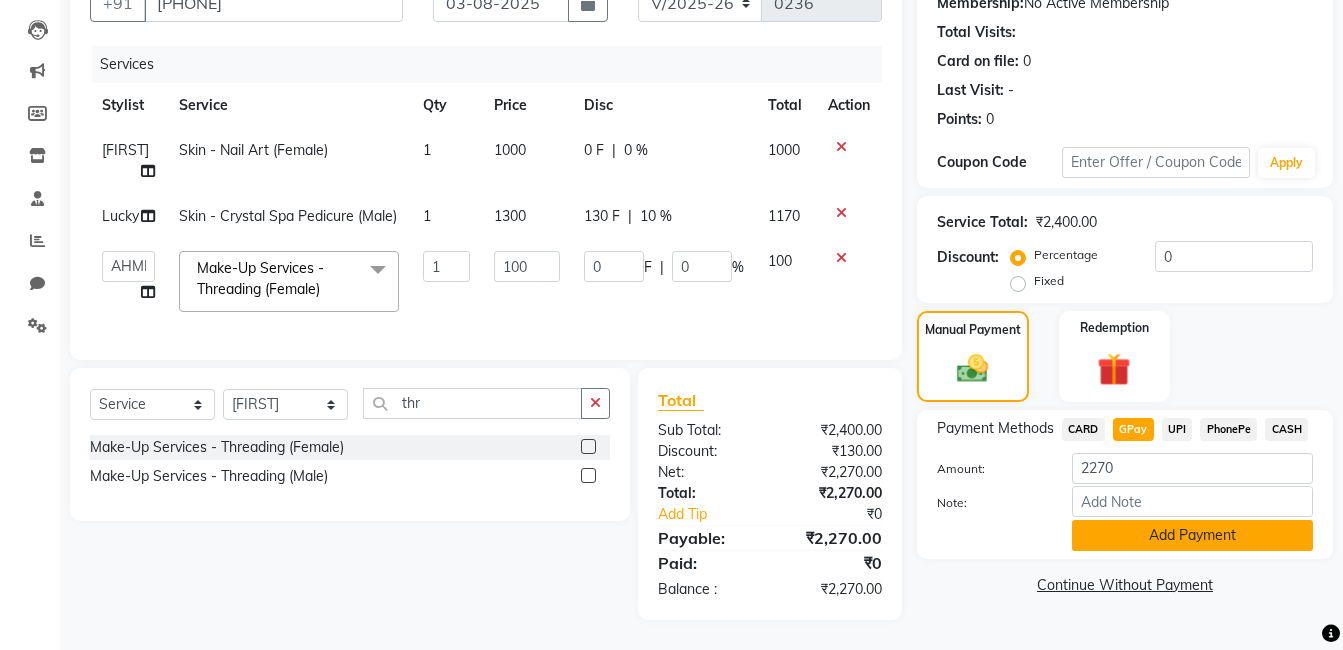 click on "Add Payment" 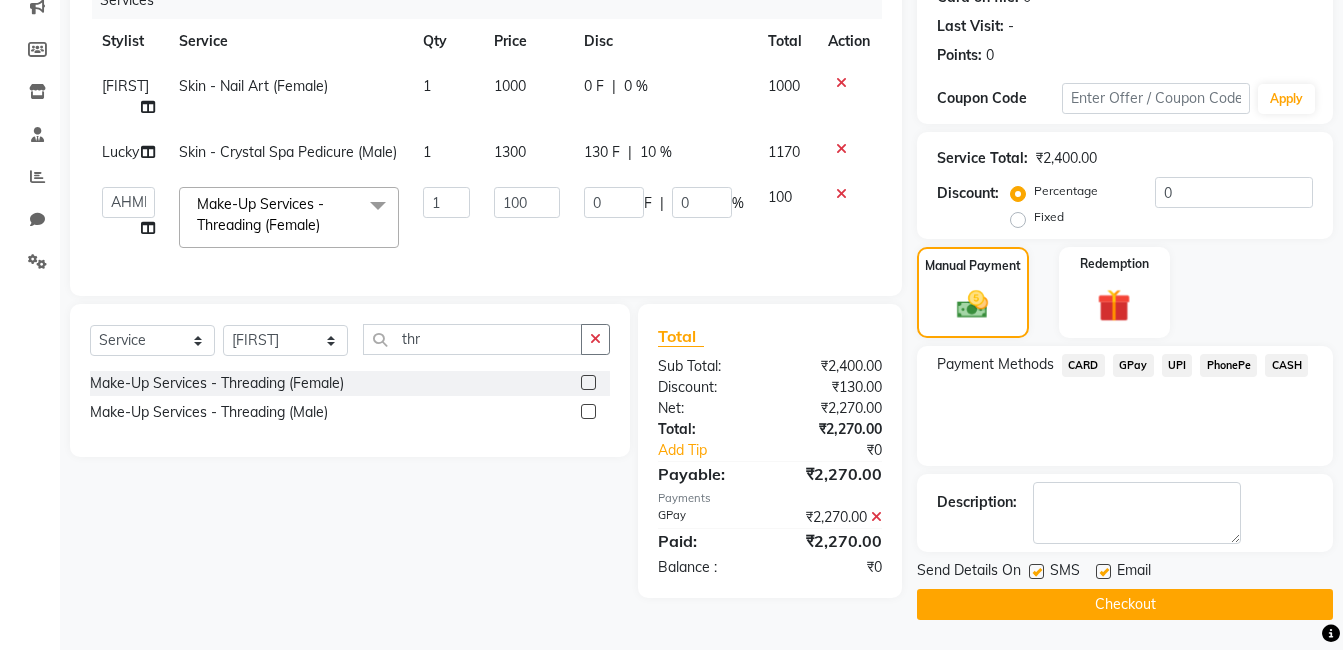 scroll, scrollTop: 280, scrollLeft: 0, axis: vertical 